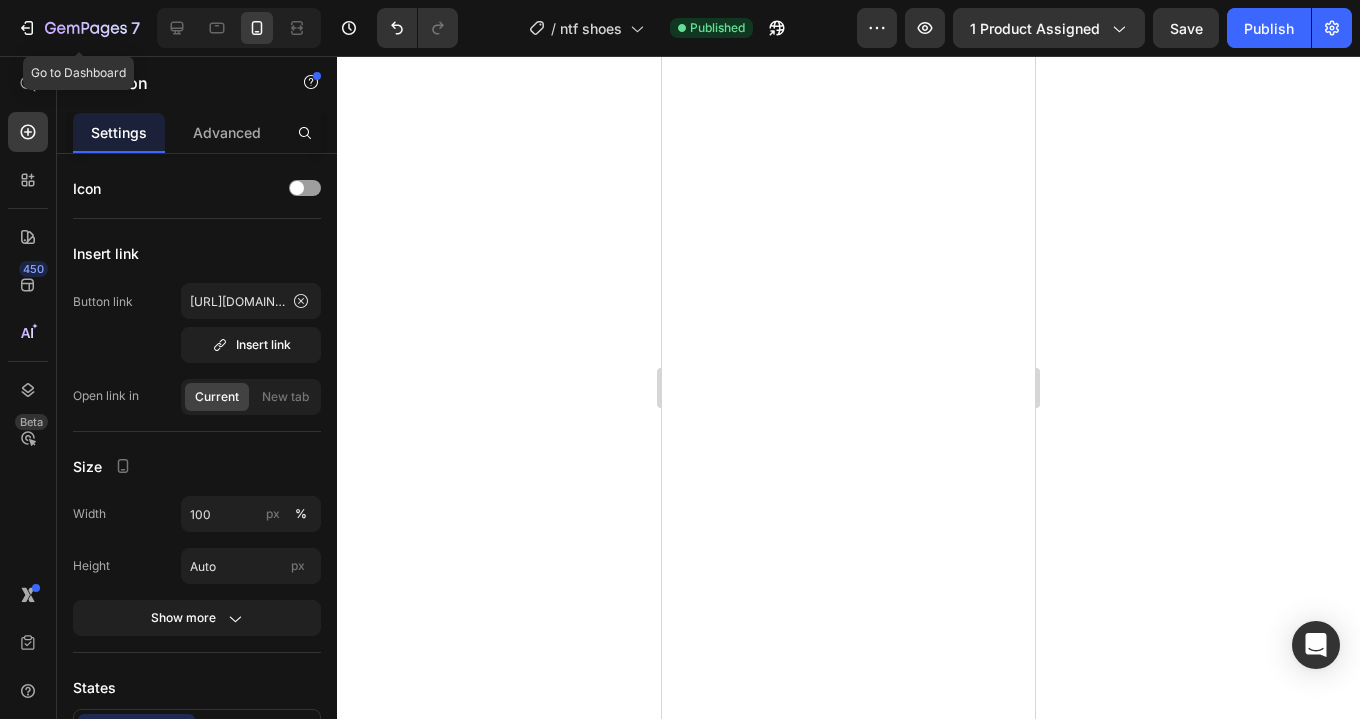 scroll, scrollTop: 0, scrollLeft: 0, axis: both 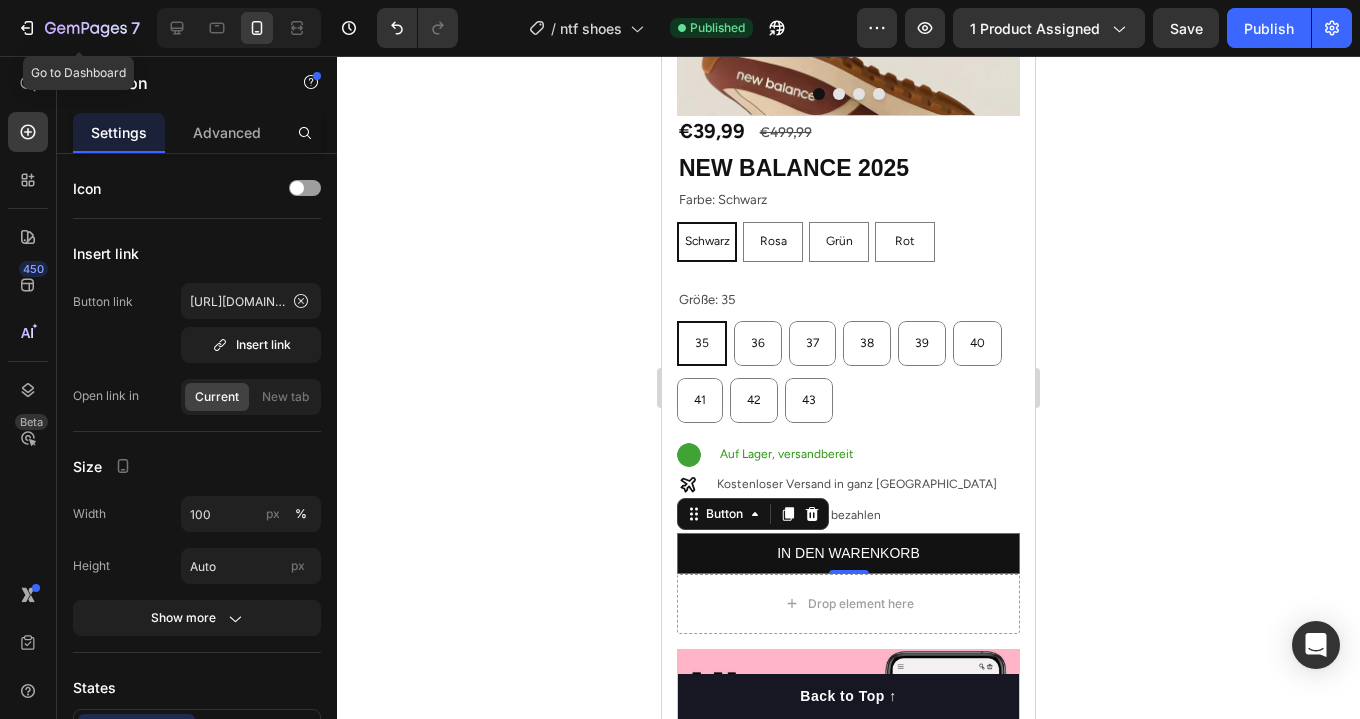 click 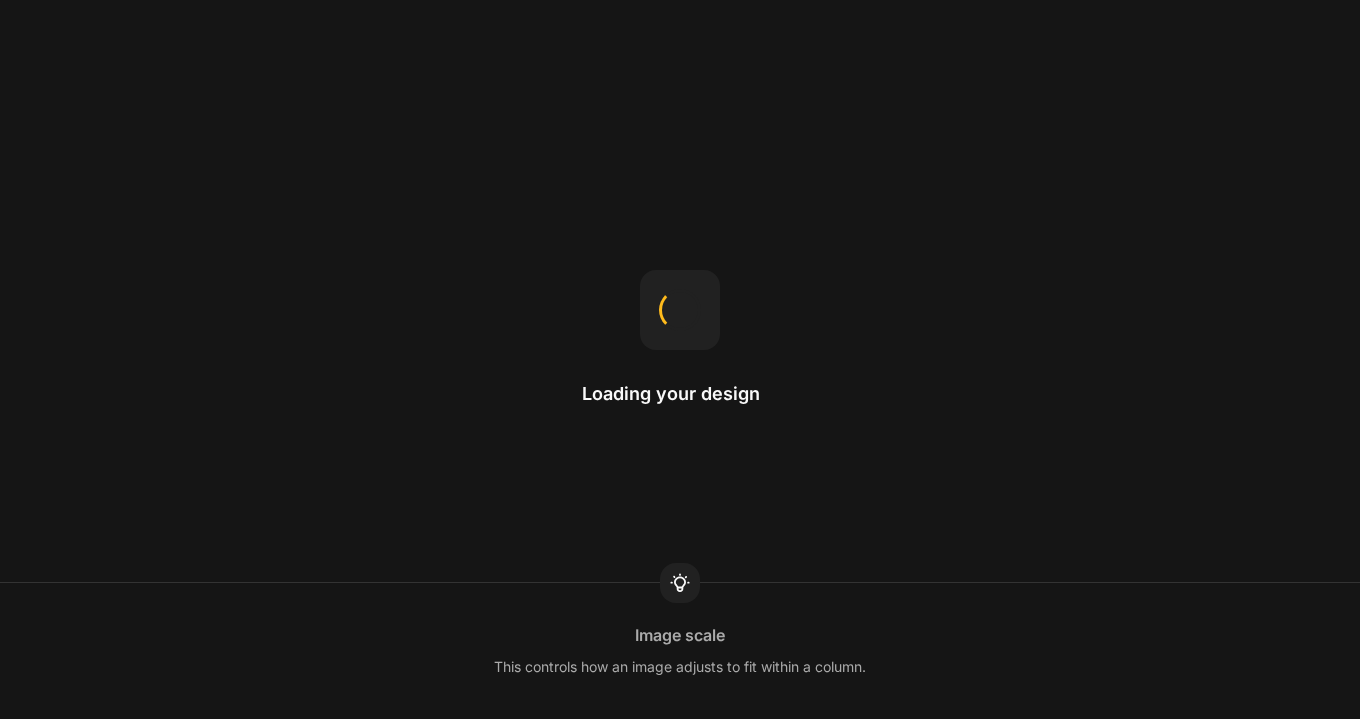 scroll, scrollTop: 0, scrollLeft: 0, axis: both 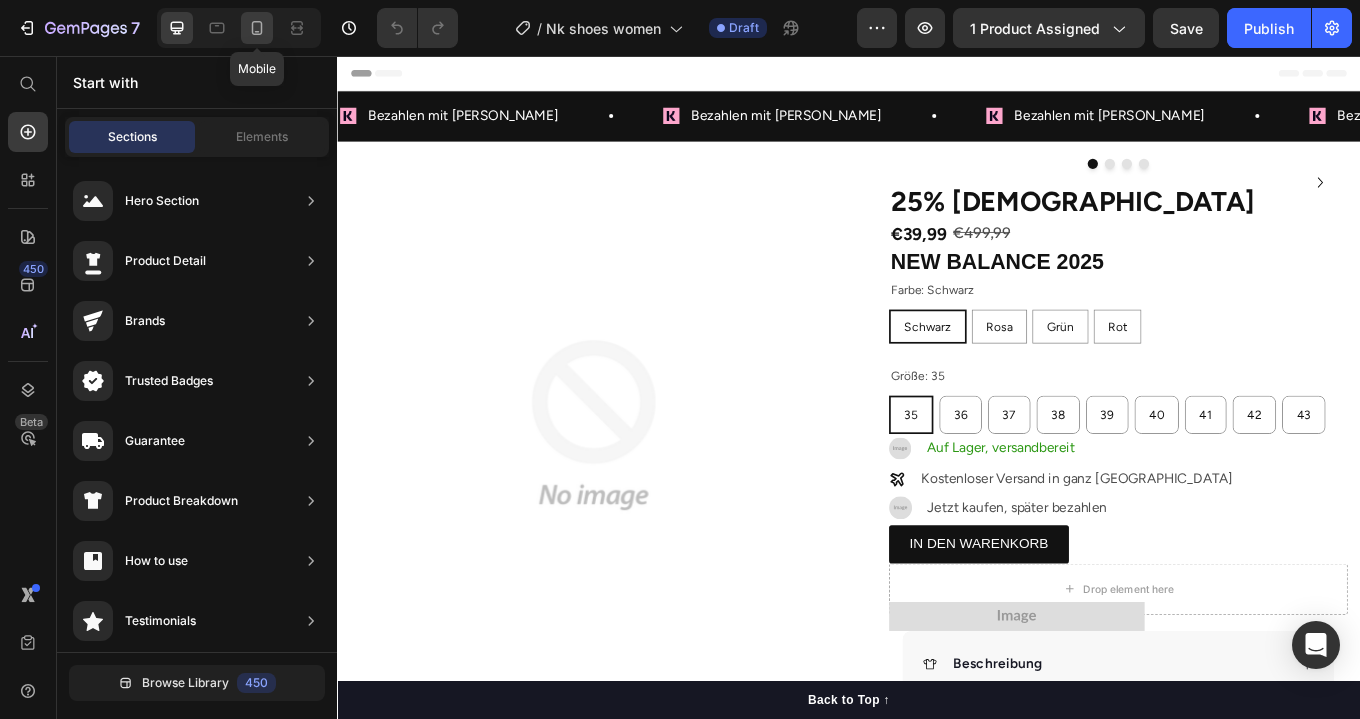 click 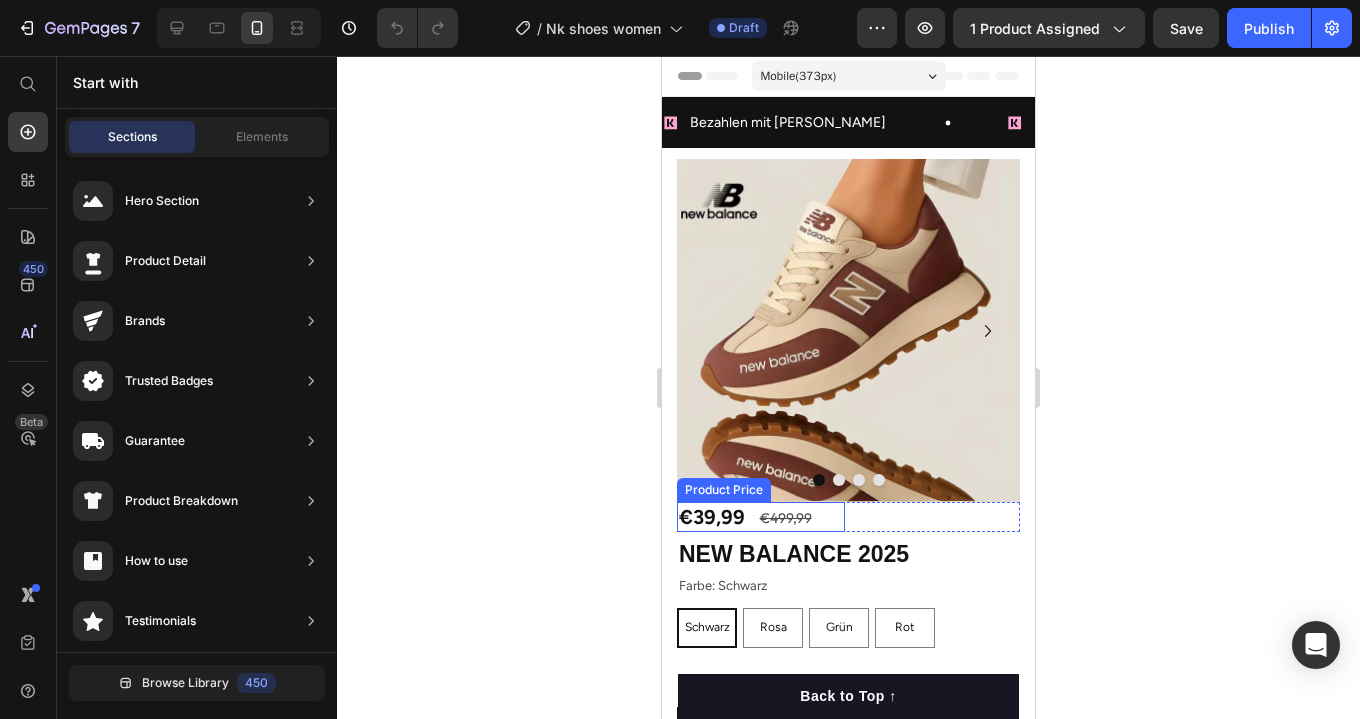 click on "€39,99" at bounding box center (761, 517) 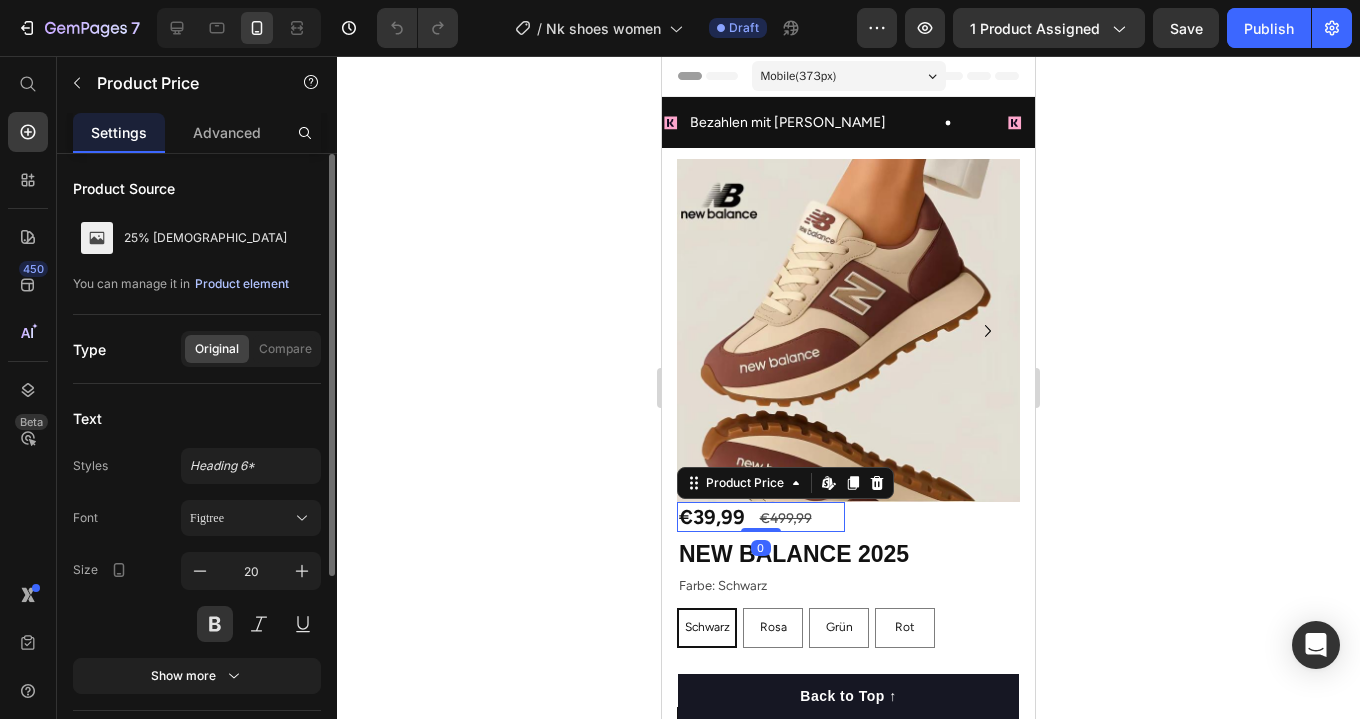 click on "Product element" at bounding box center (242, 284) 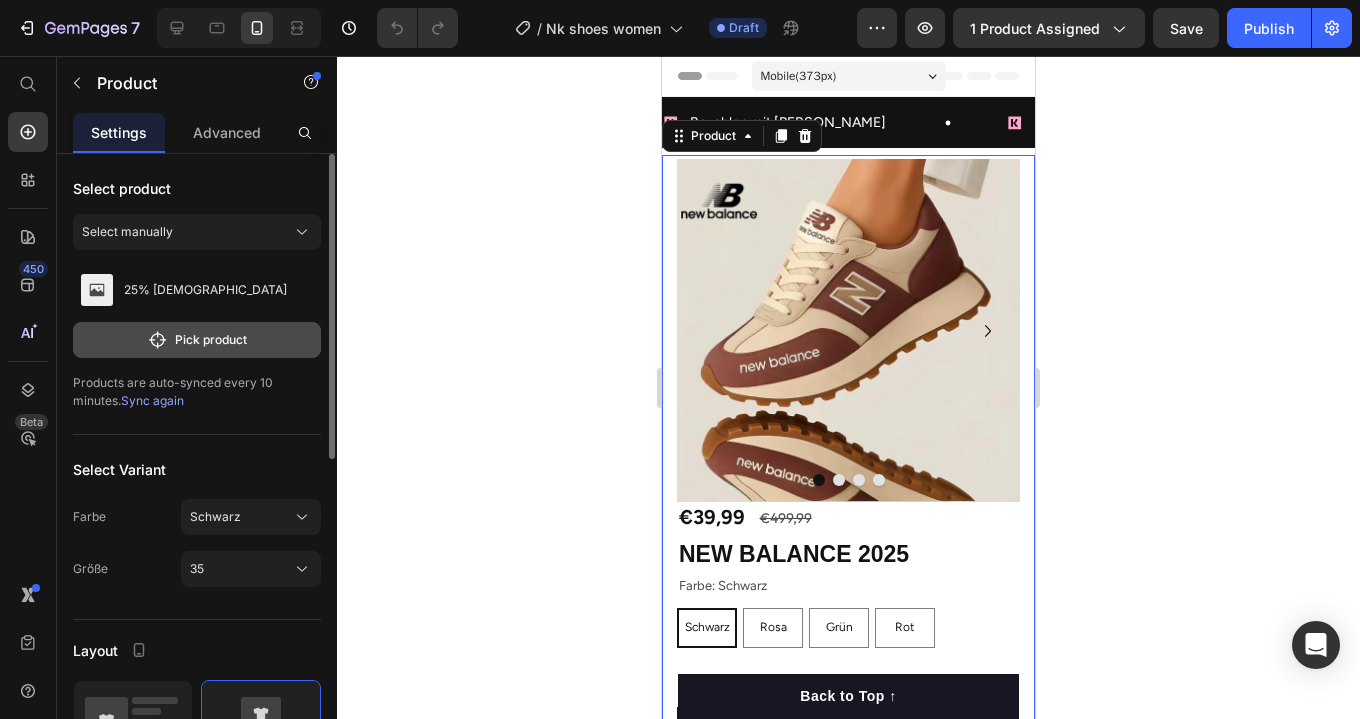 click on "Pick product" 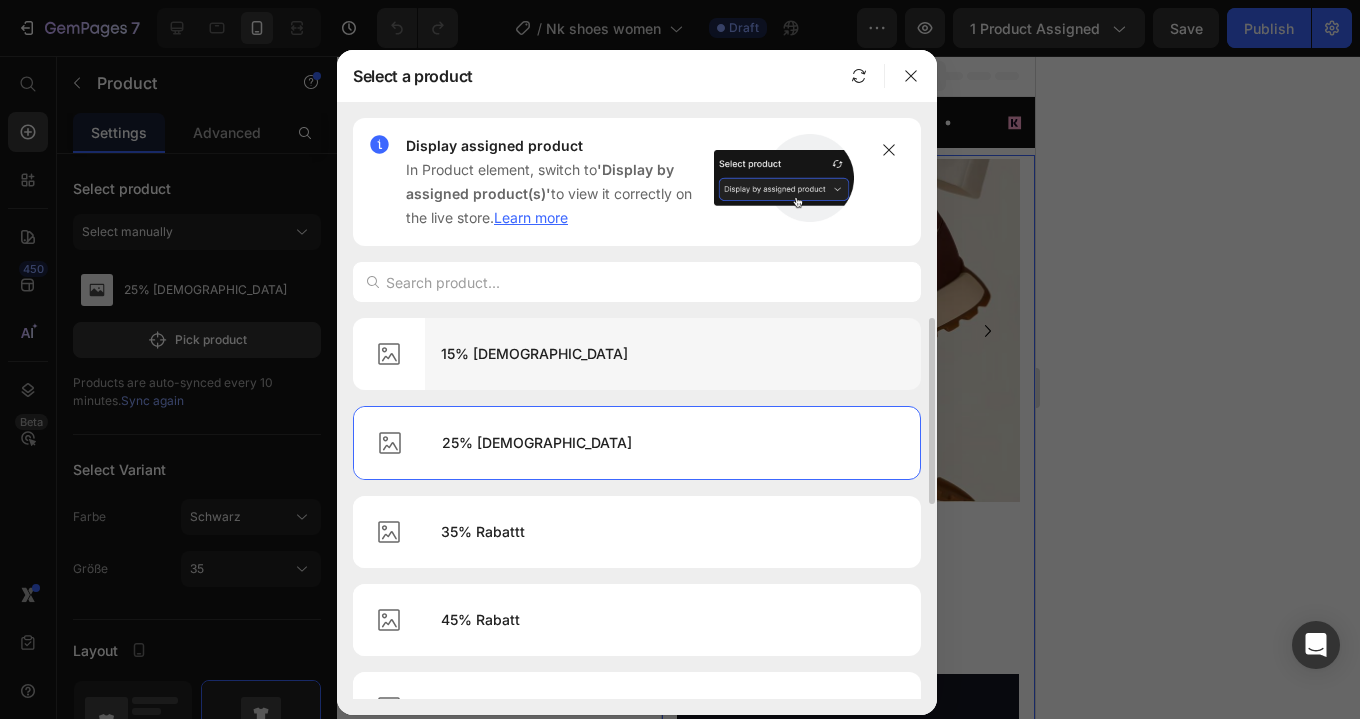 click on "15% [DEMOGRAPHIC_DATA]" at bounding box center (673, 354) 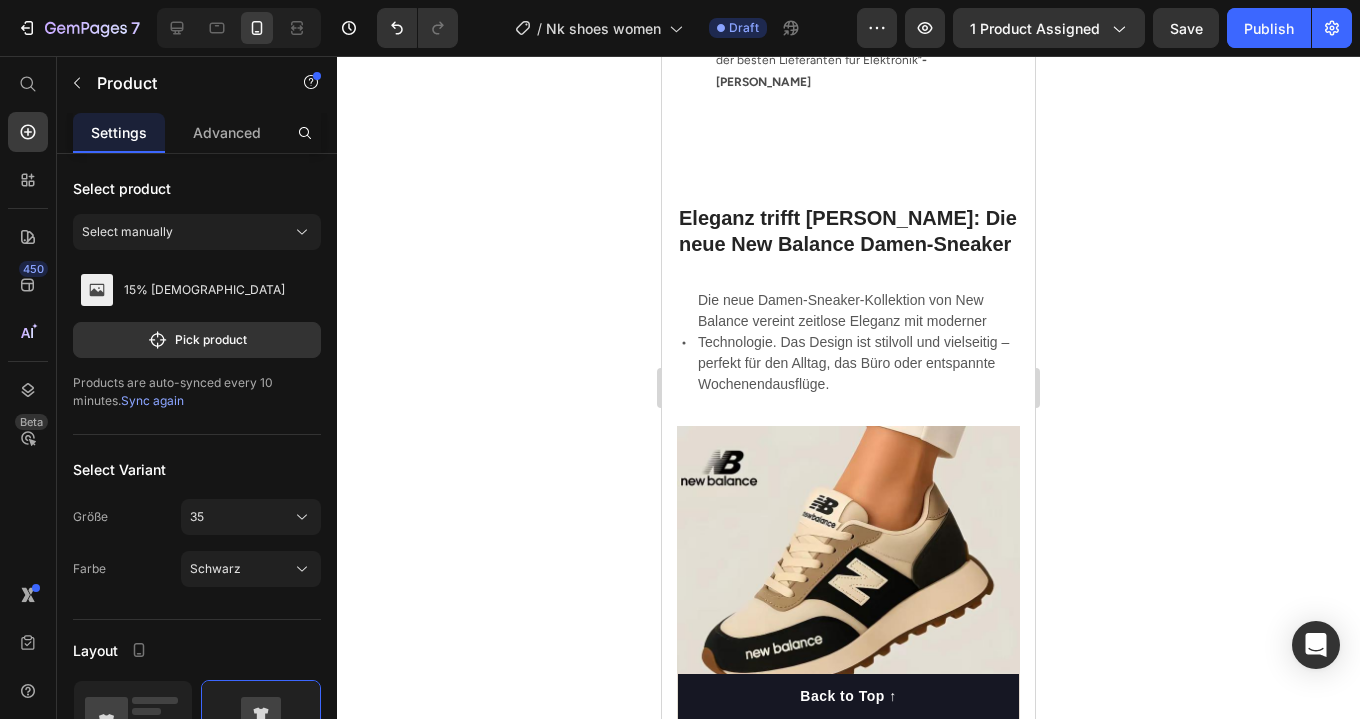 scroll, scrollTop: 1596, scrollLeft: 0, axis: vertical 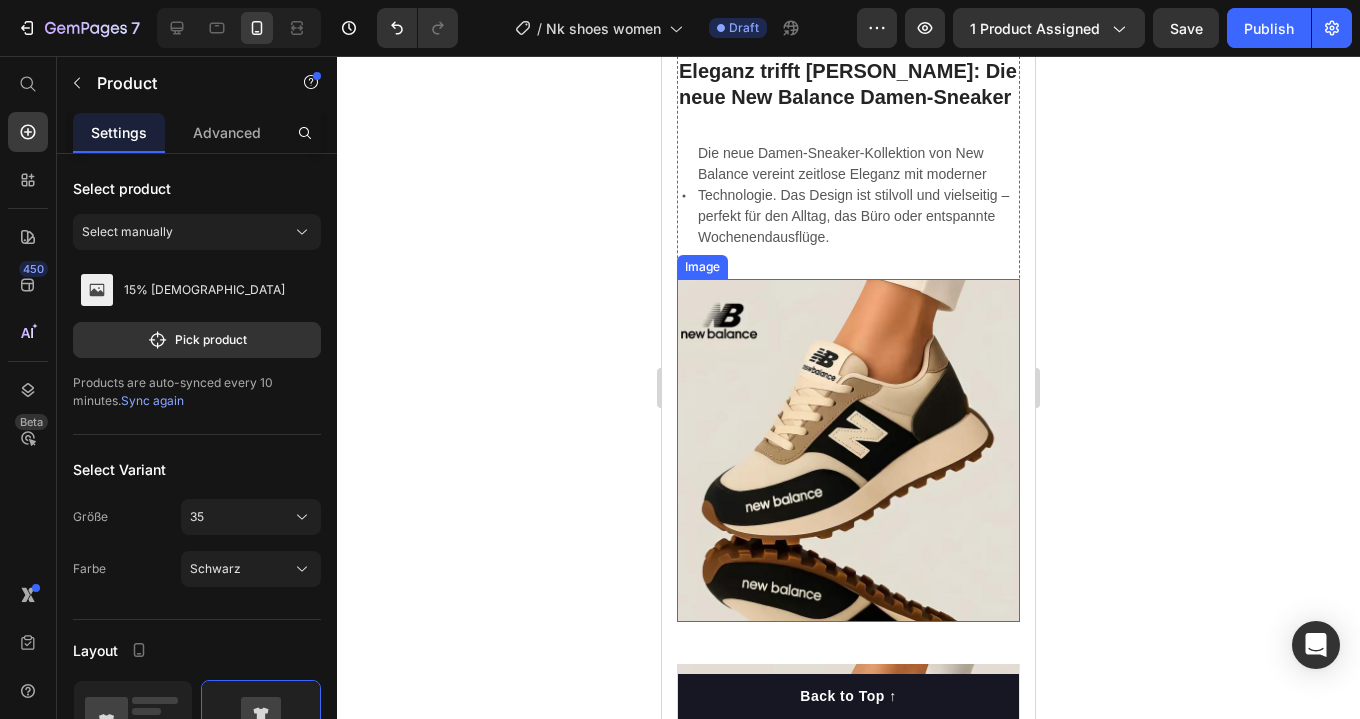click at bounding box center [848, 450] 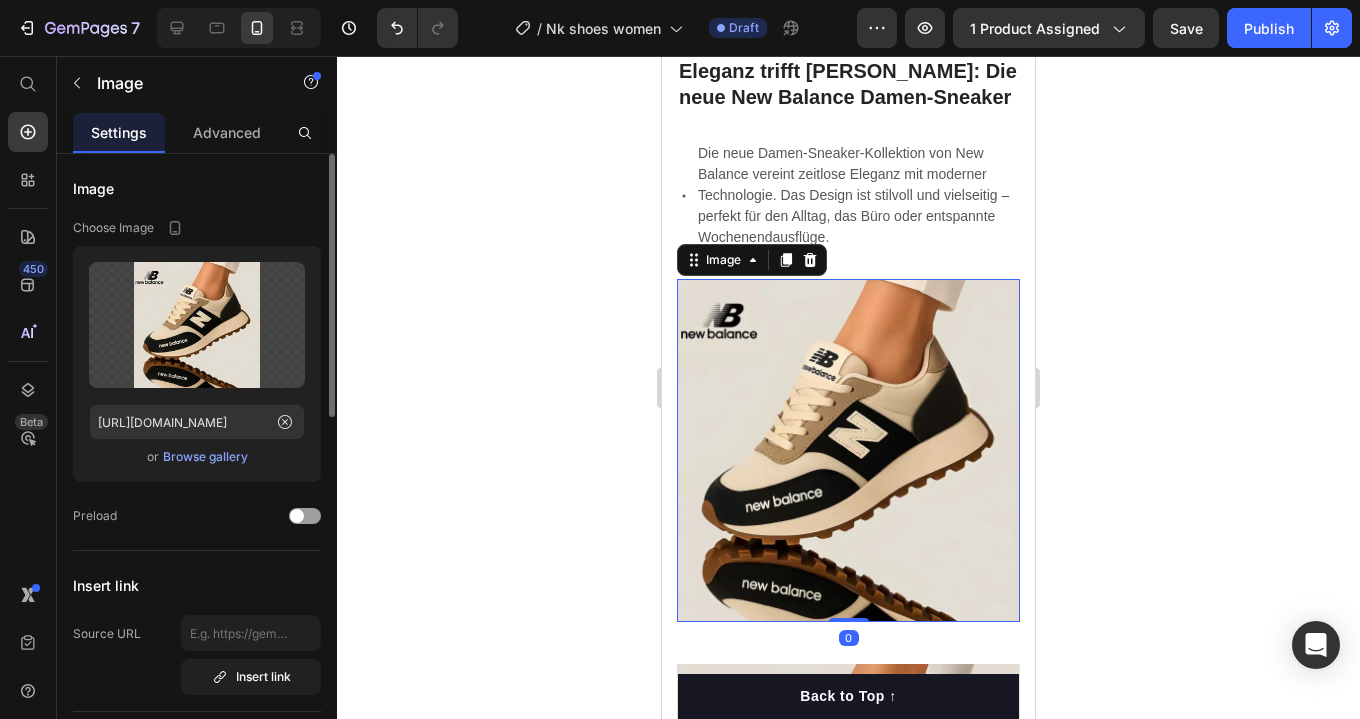 click on "Browse gallery" at bounding box center (205, 457) 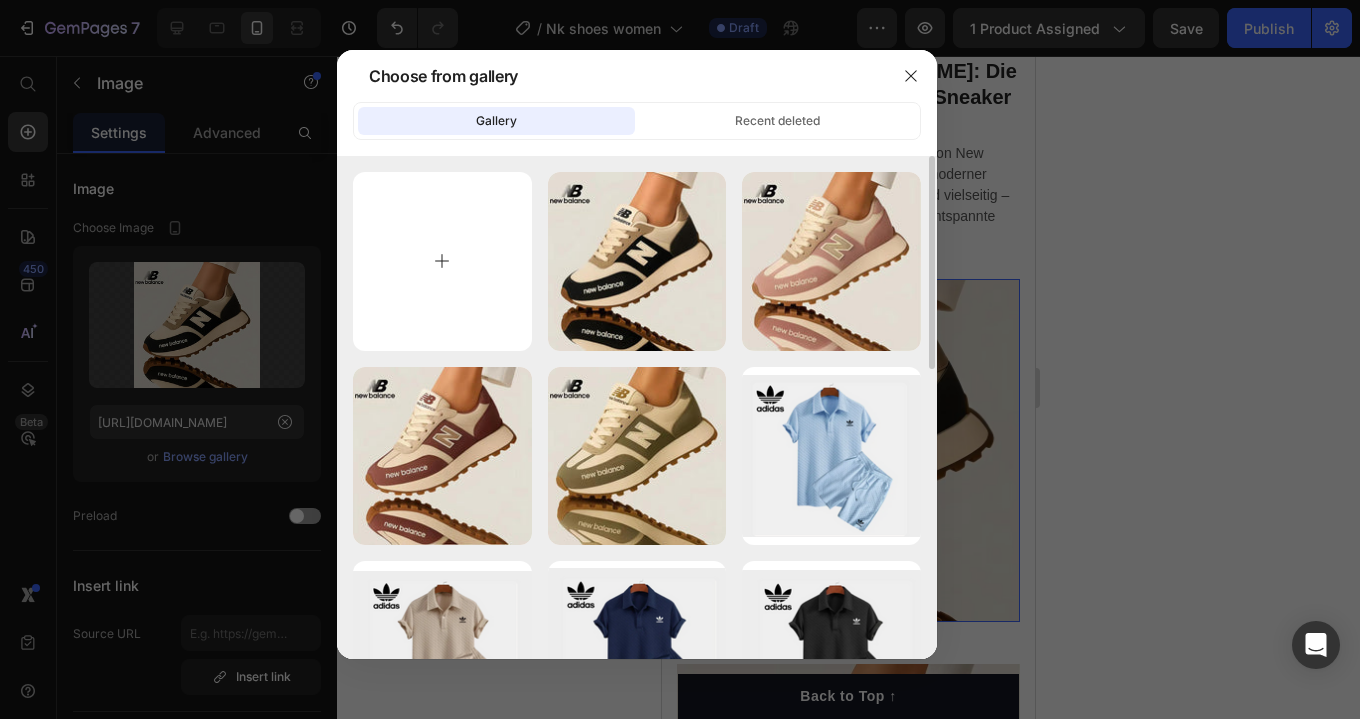 click at bounding box center [442, 261] 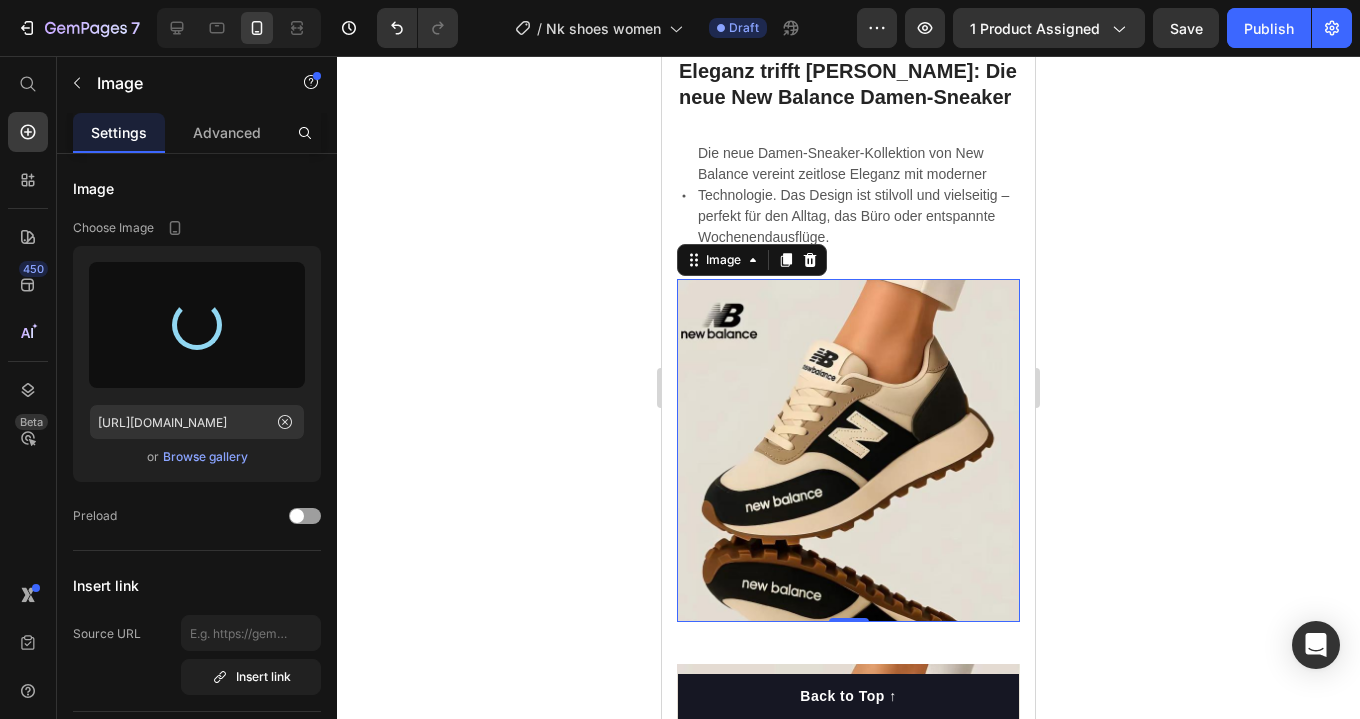 scroll, scrollTop: 1747, scrollLeft: 0, axis: vertical 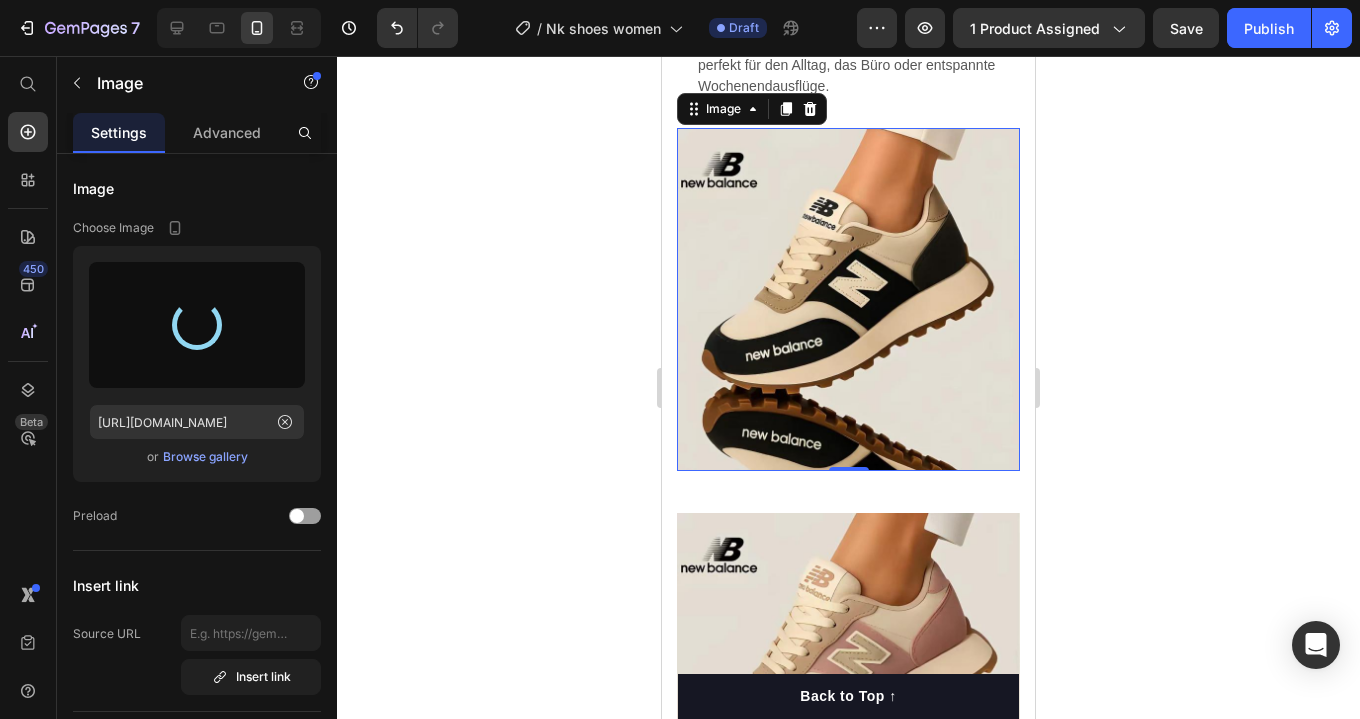 type on "[URL][DOMAIN_NAME]" 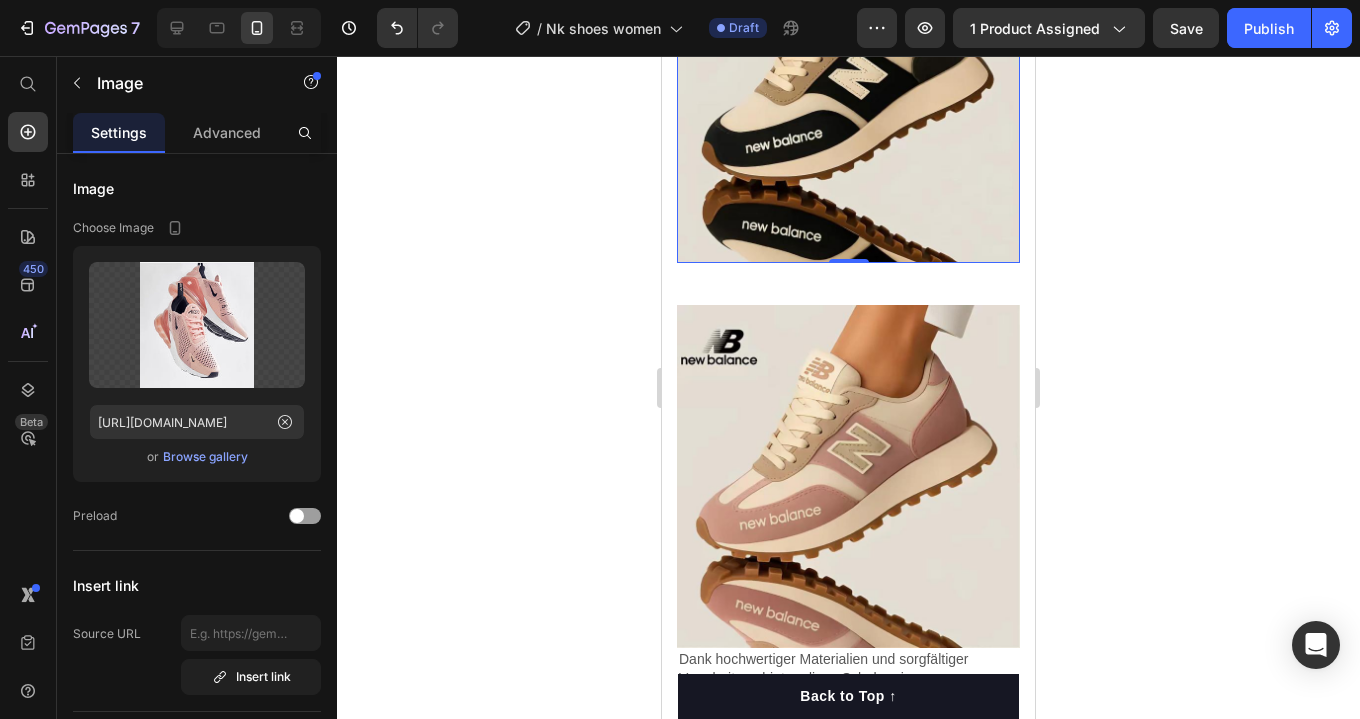 scroll, scrollTop: 1974, scrollLeft: 0, axis: vertical 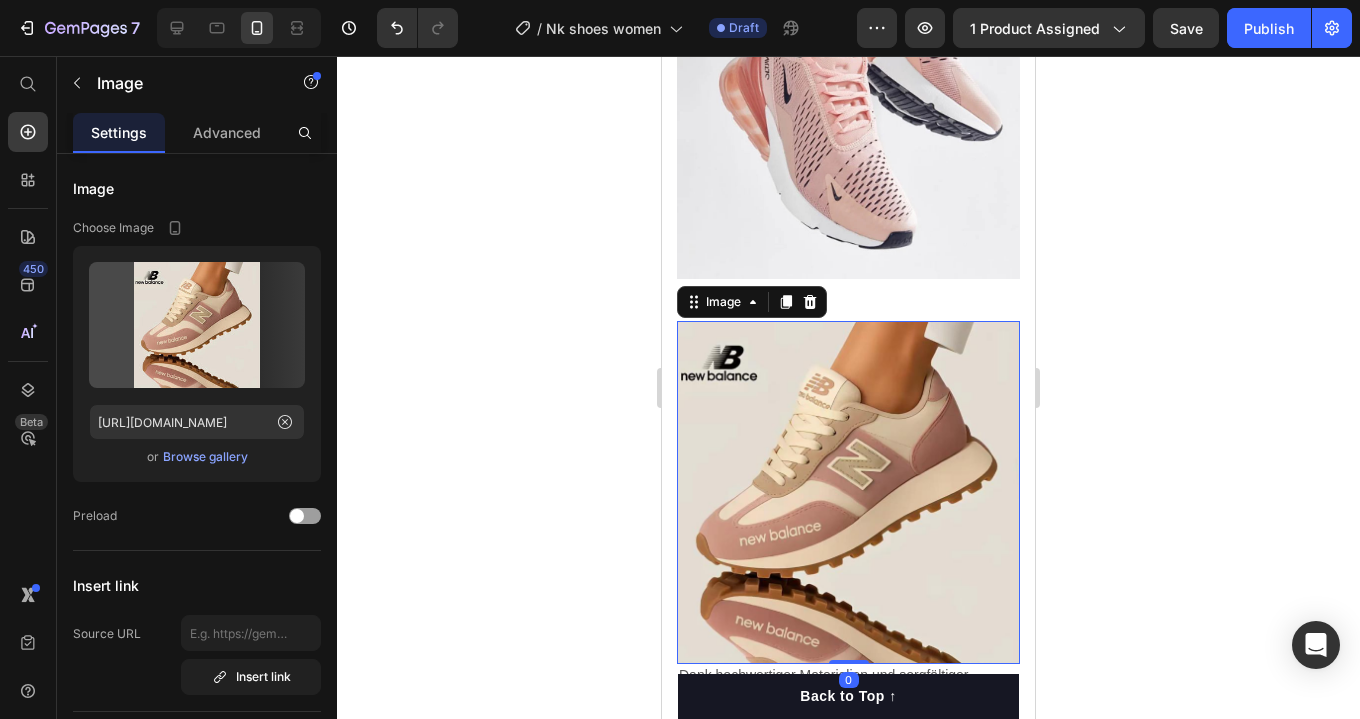 click at bounding box center [848, 492] 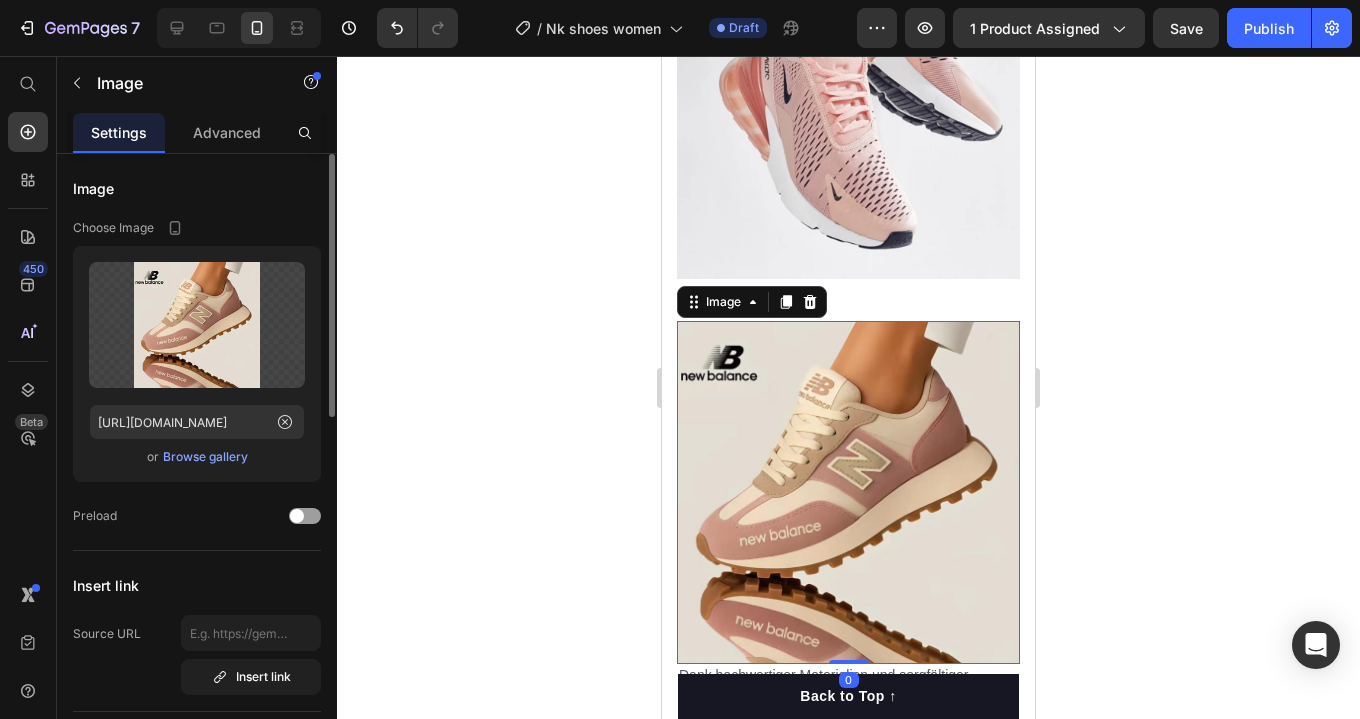 click on "Browse gallery" at bounding box center (205, 457) 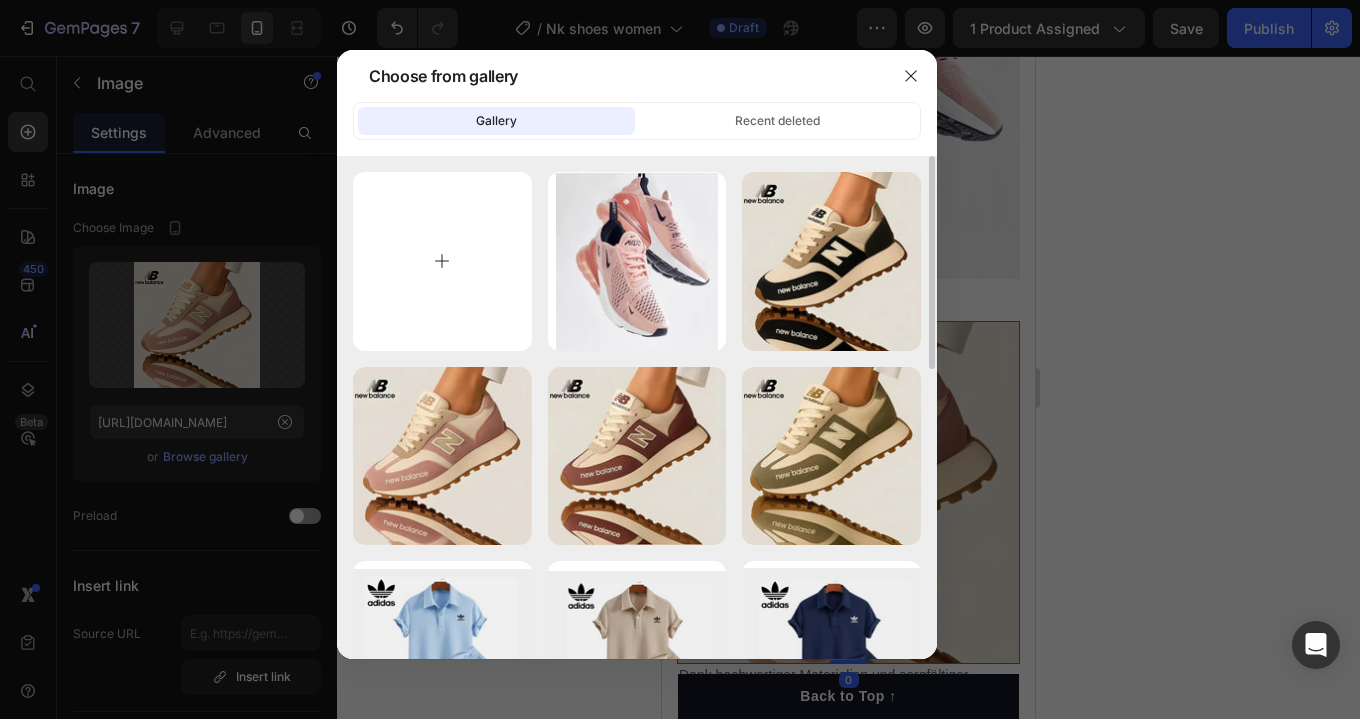 click at bounding box center [442, 261] 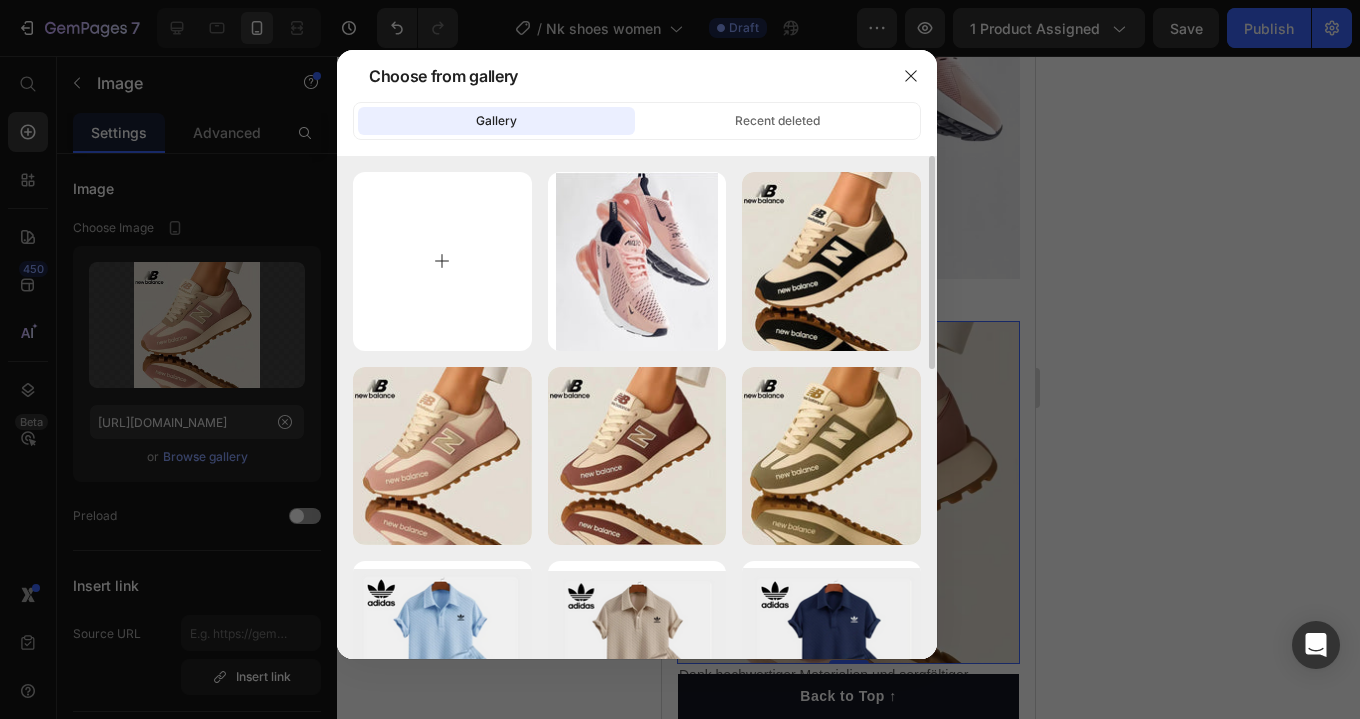 type on "C:\fakepath\IMG_3684_900x990.webp" 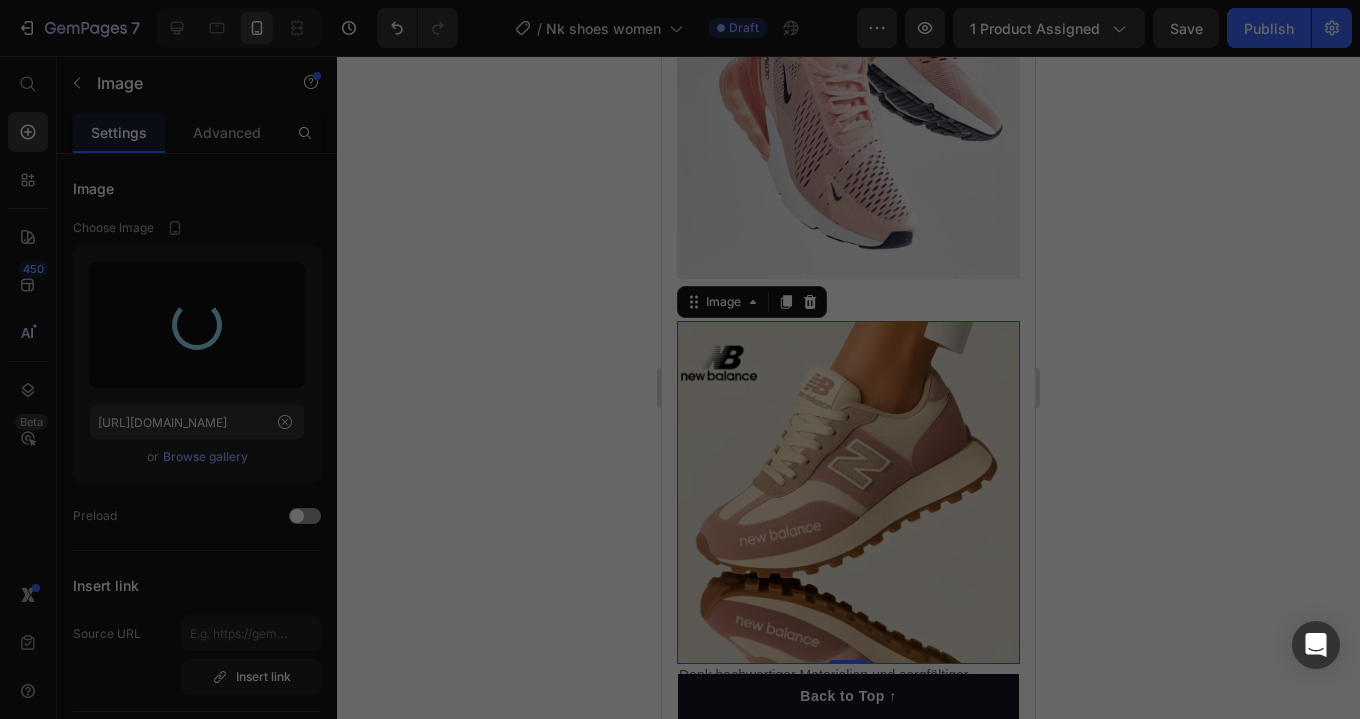 type on "[URL][DOMAIN_NAME]" 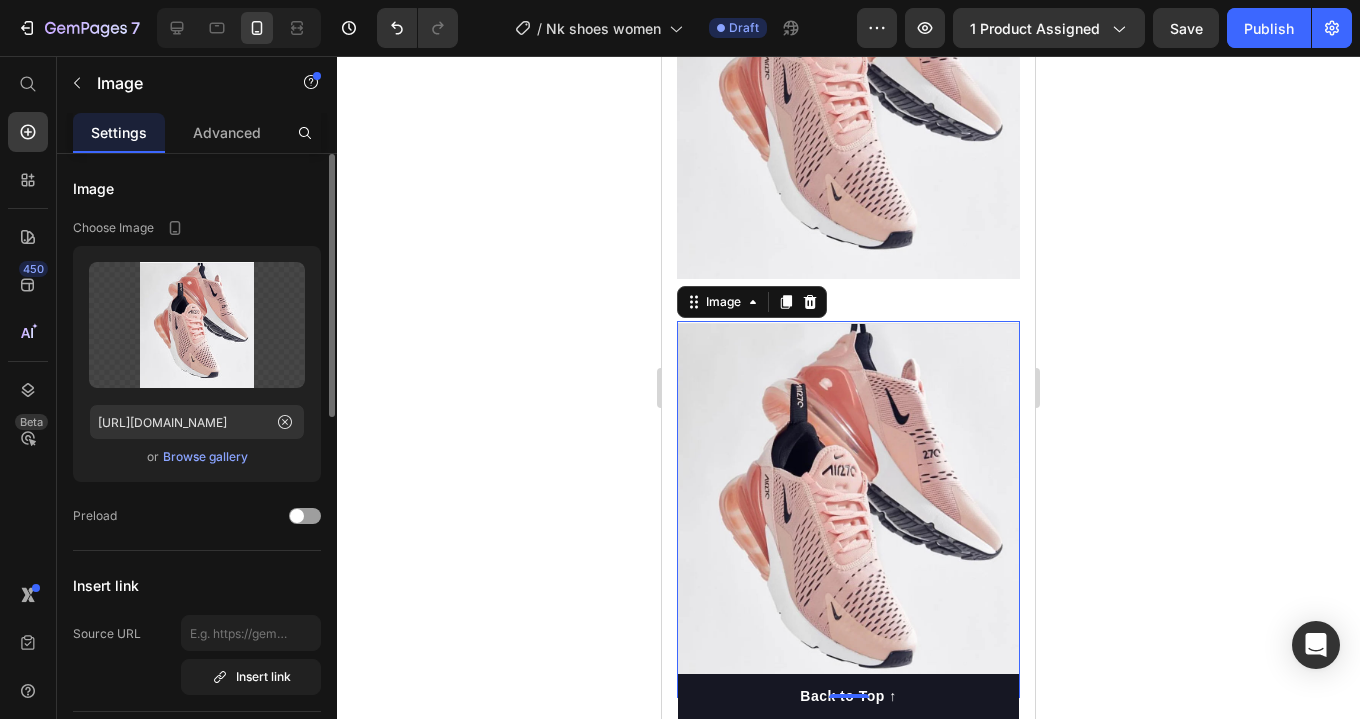 click on "Browse gallery" at bounding box center (205, 457) 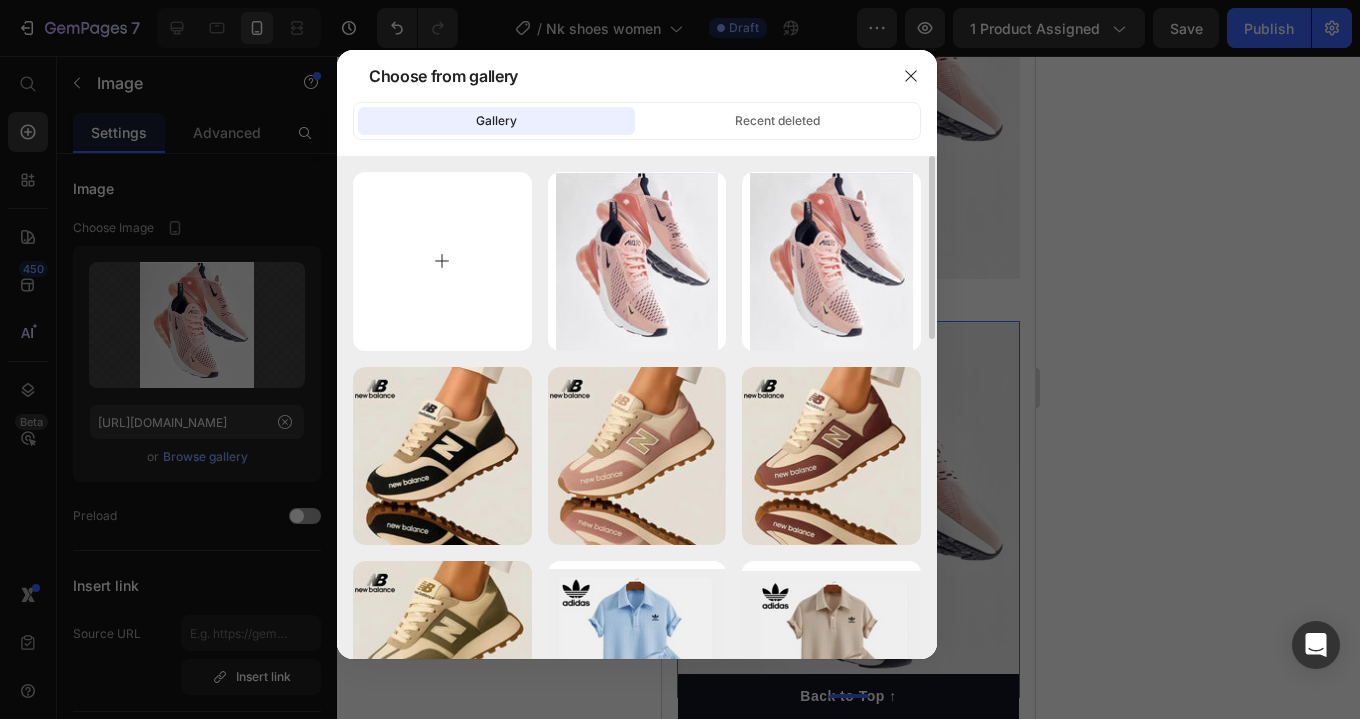 click at bounding box center (442, 261) 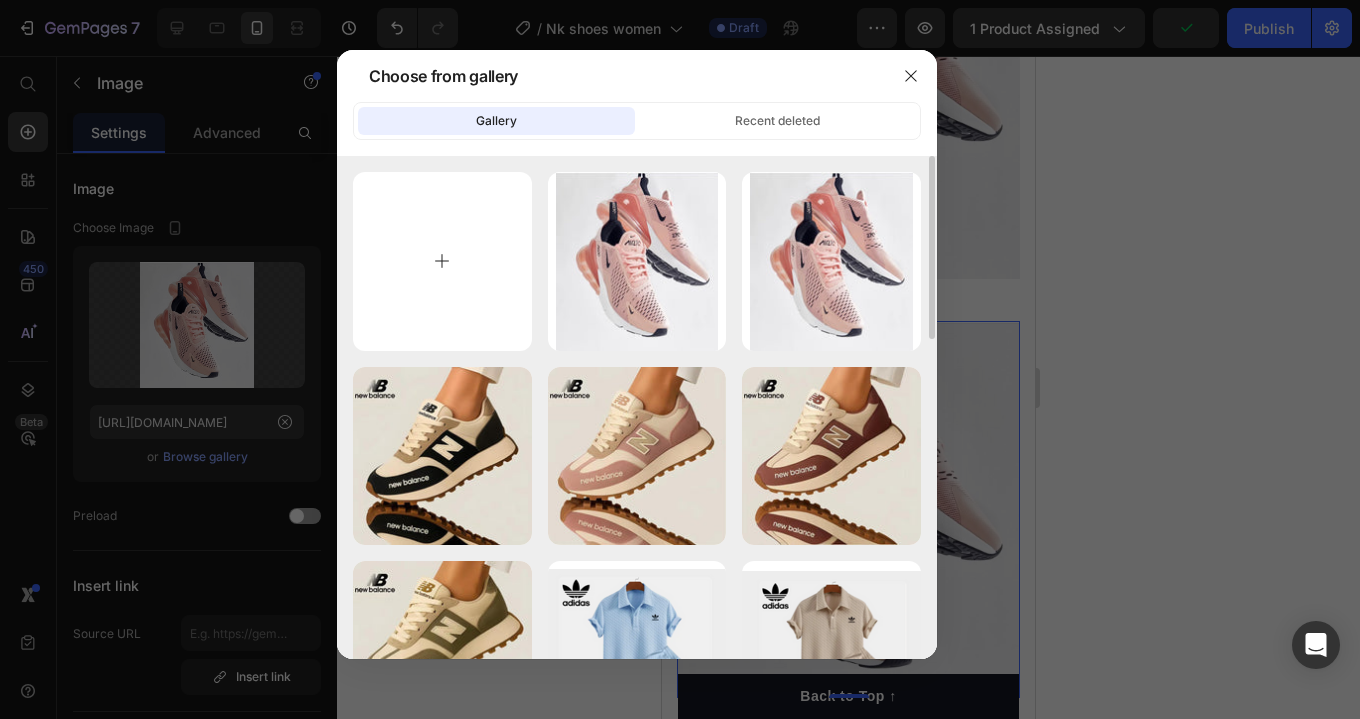 type on "C:\fakepath\IMG_3691_900x1124.webp" 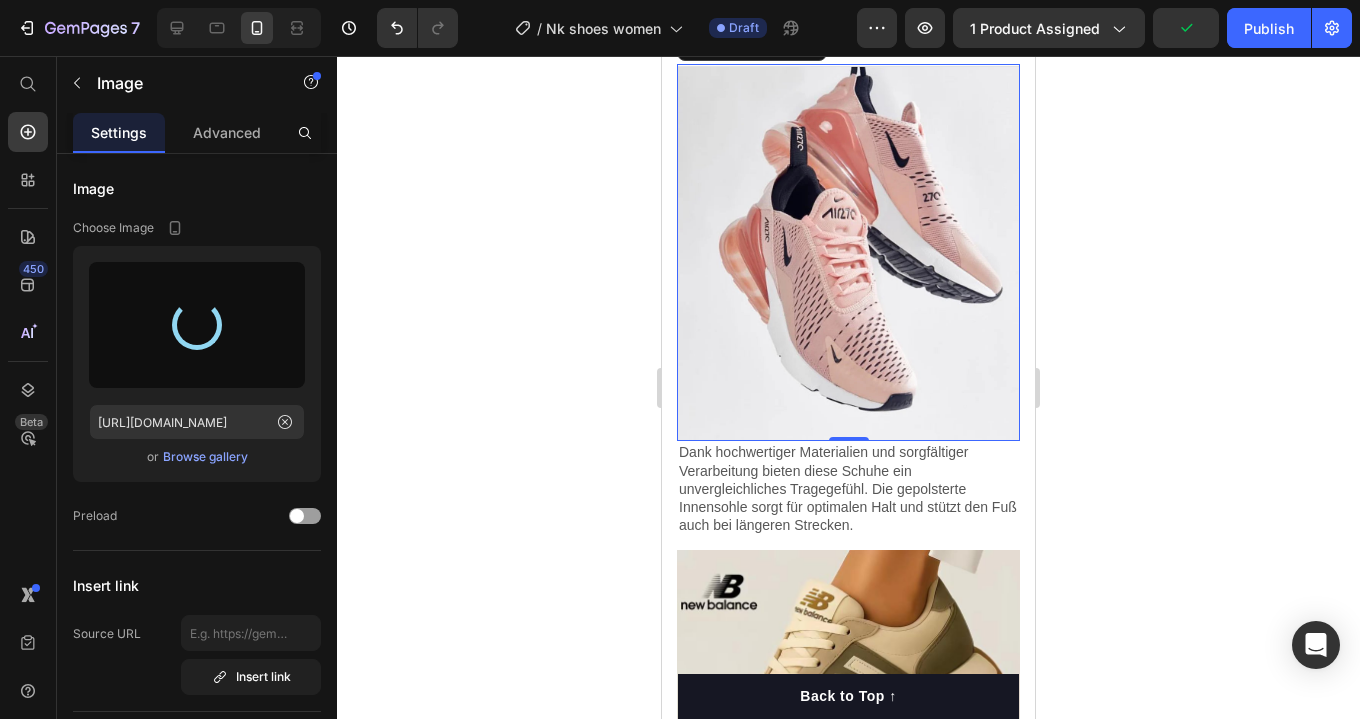 scroll, scrollTop: 2303, scrollLeft: 0, axis: vertical 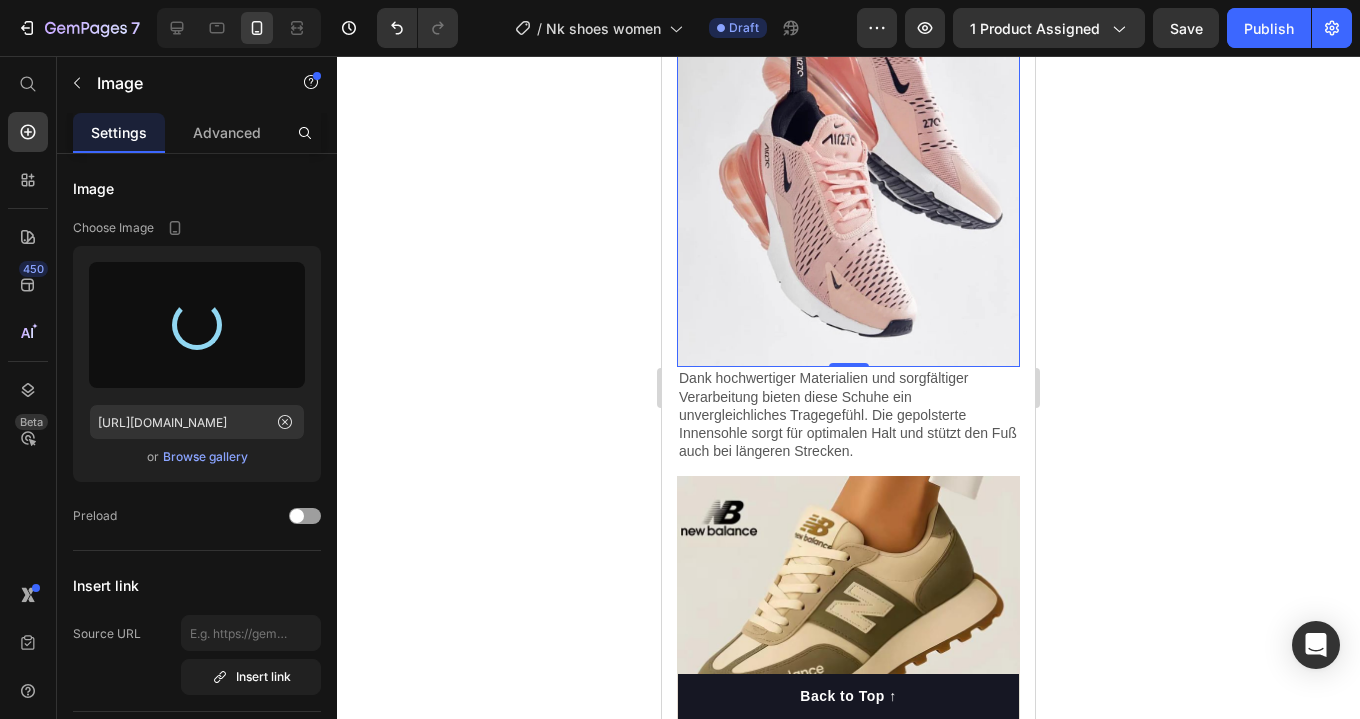 type on "[URL][DOMAIN_NAME]" 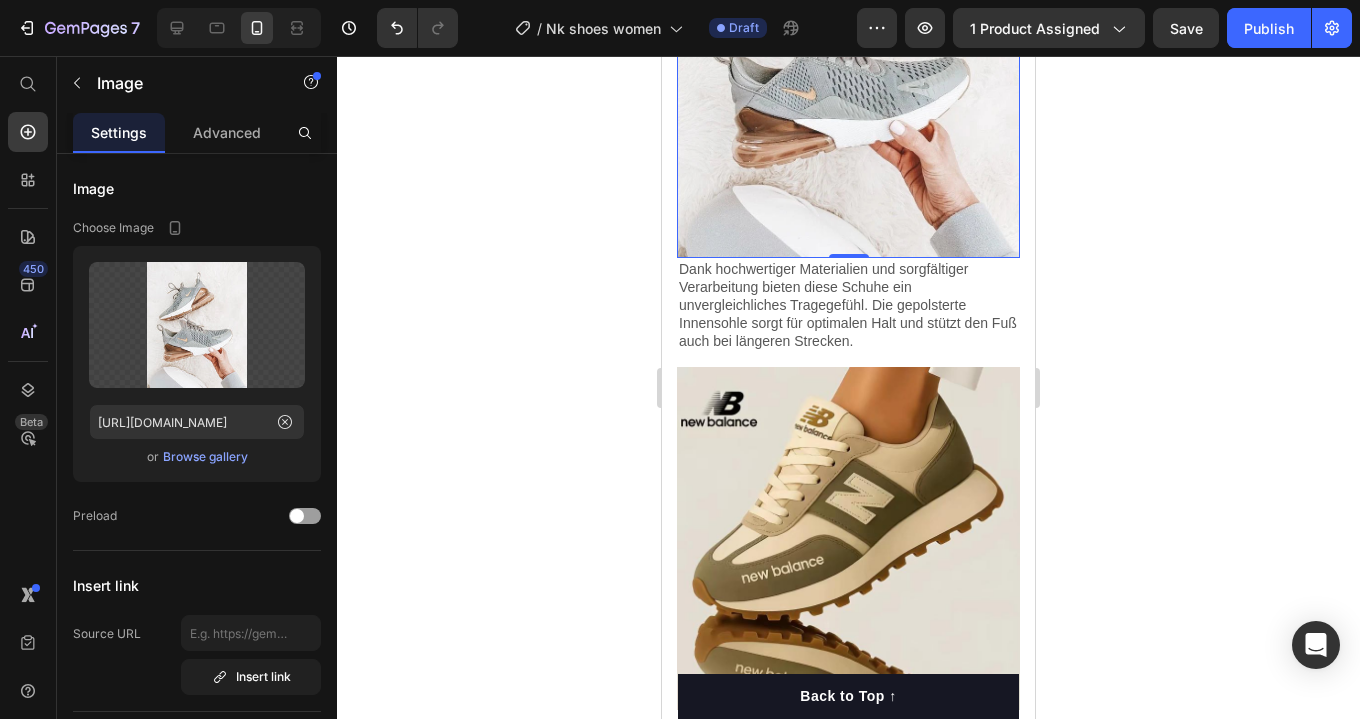 scroll, scrollTop: 2502, scrollLeft: 0, axis: vertical 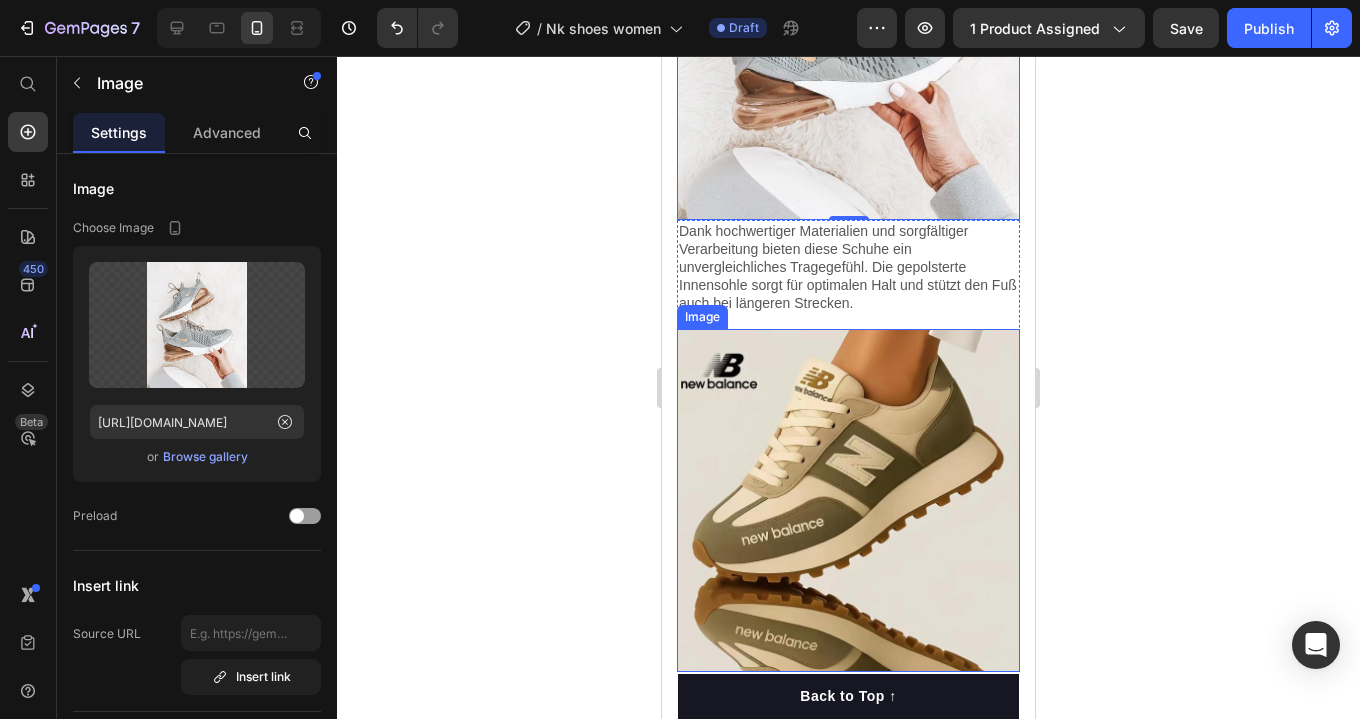 click at bounding box center (848, 500) 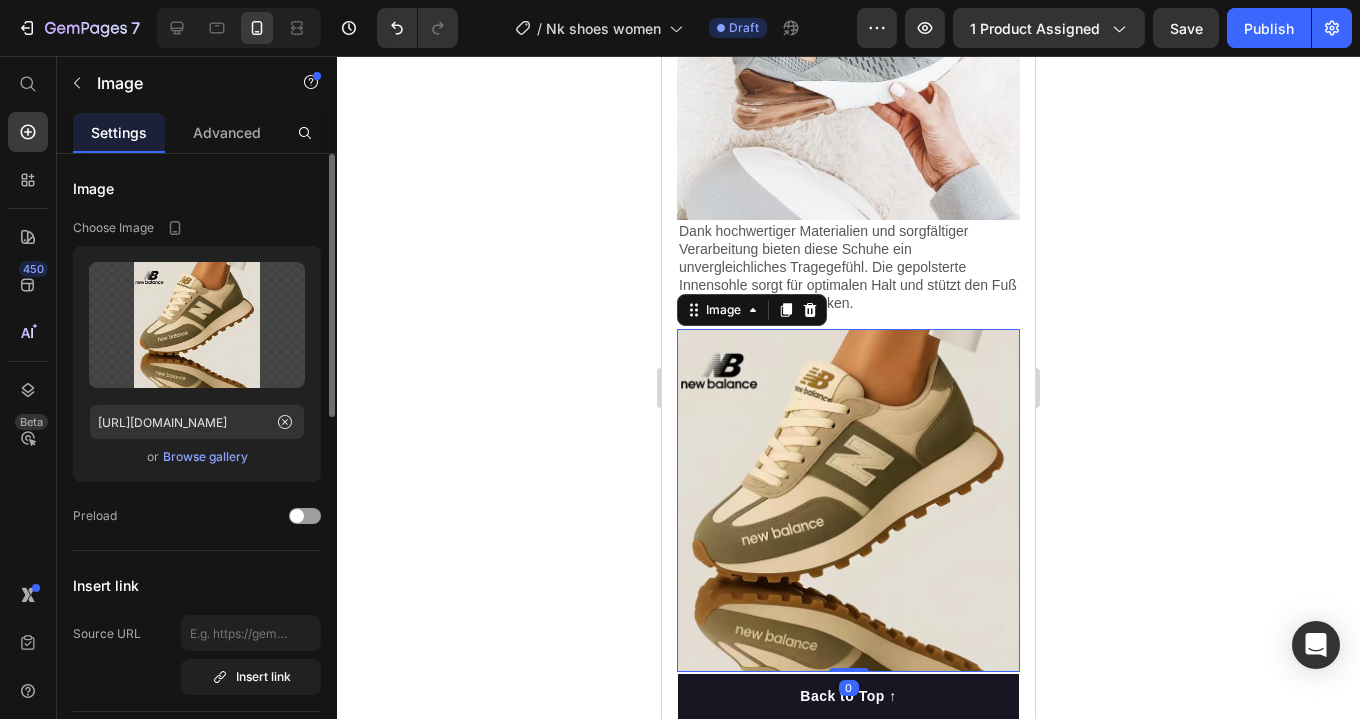 click on "Browse gallery" at bounding box center [205, 457] 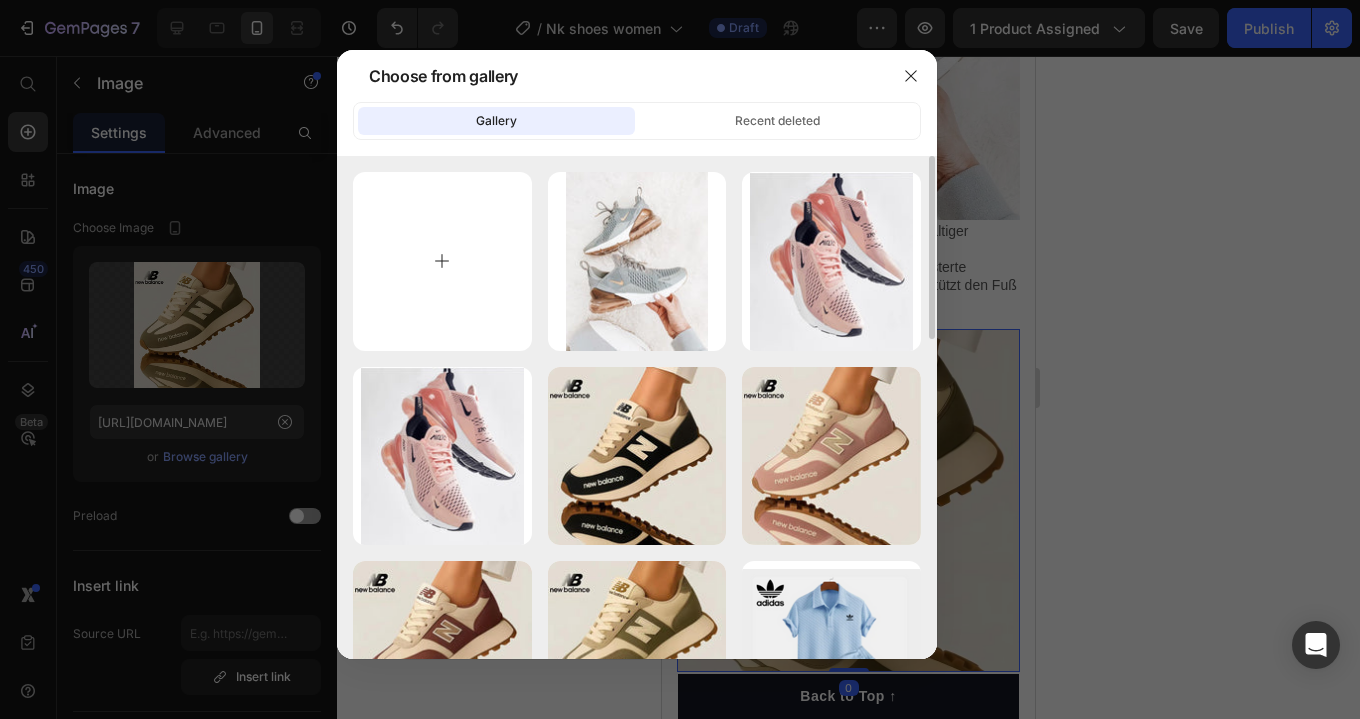 click at bounding box center (442, 261) 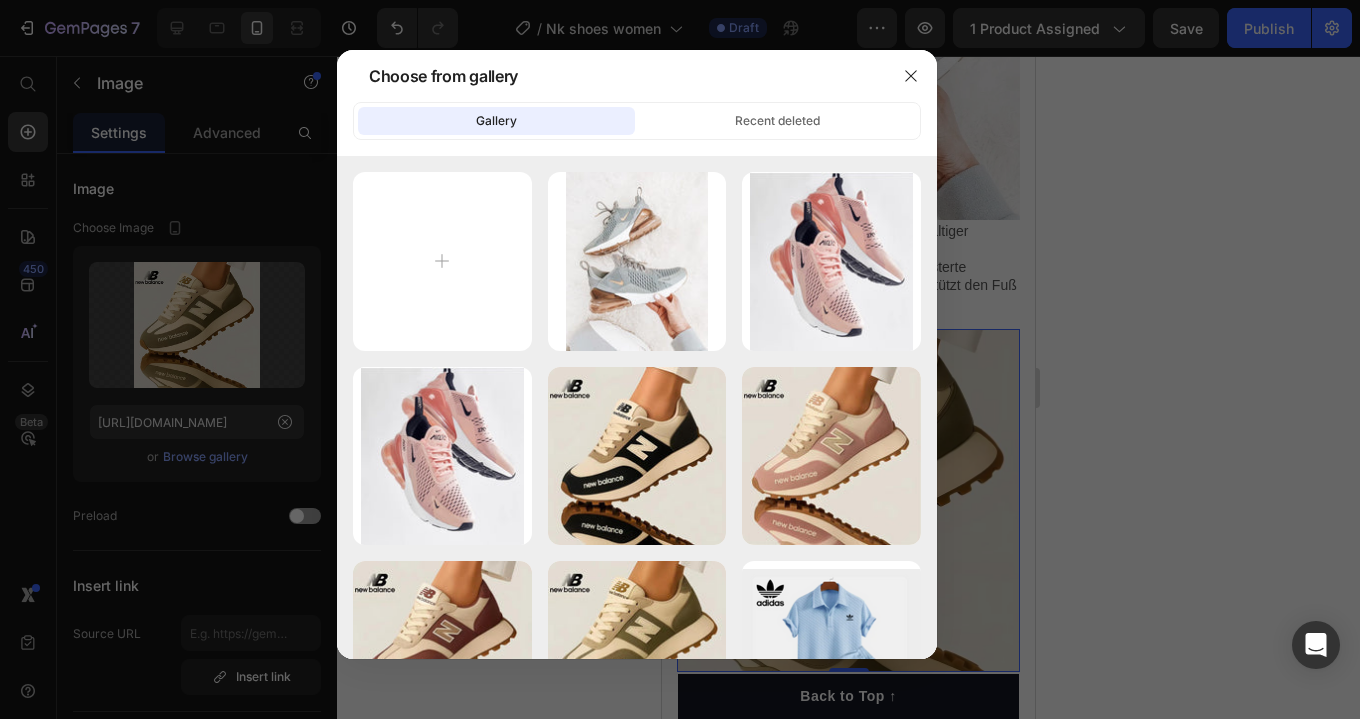type on "C:\fakepath\IMG_3689_900x1125.webp" 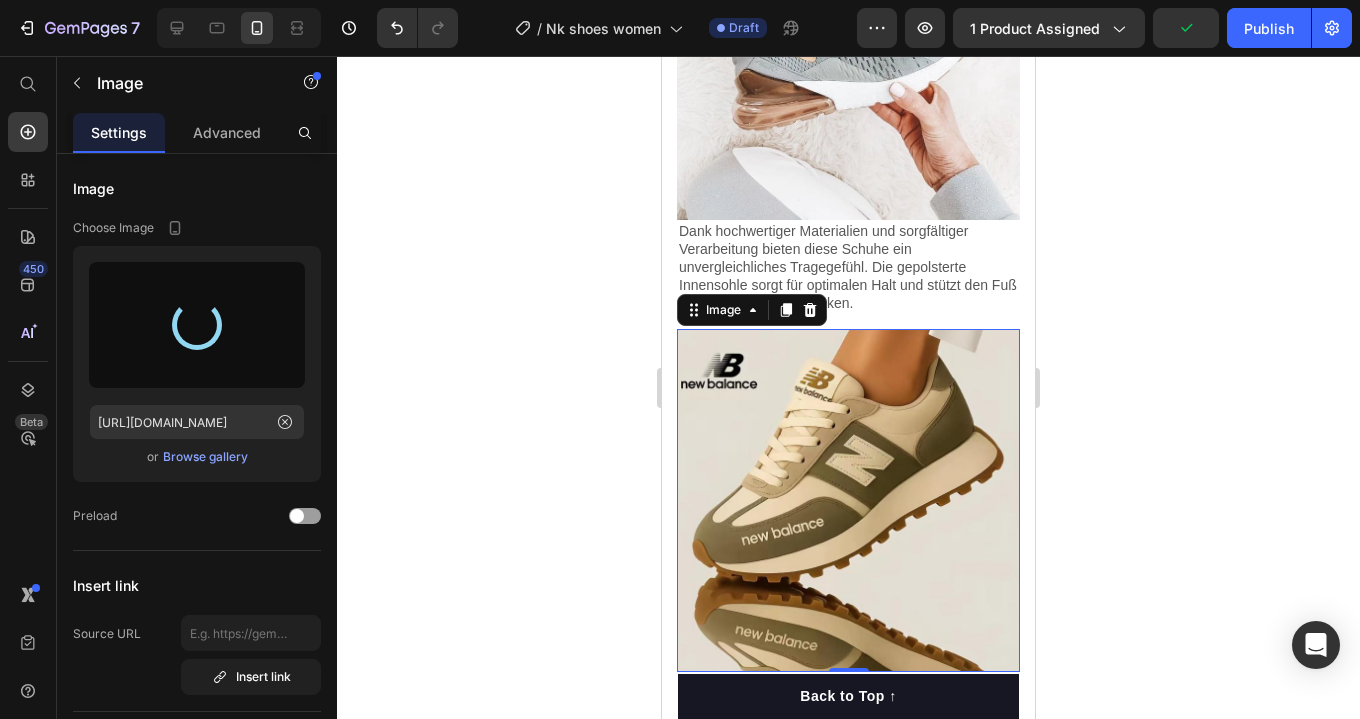 type on "[URL][DOMAIN_NAME]" 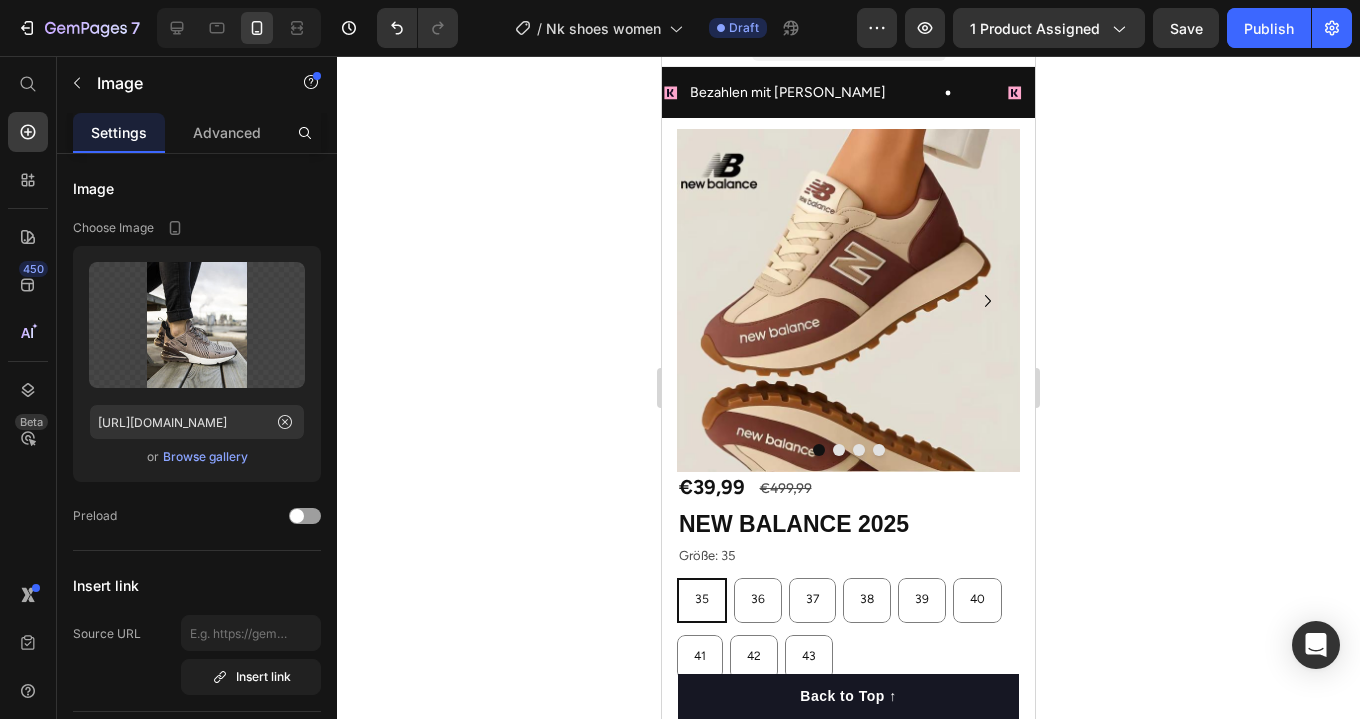 scroll, scrollTop: 19, scrollLeft: 0, axis: vertical 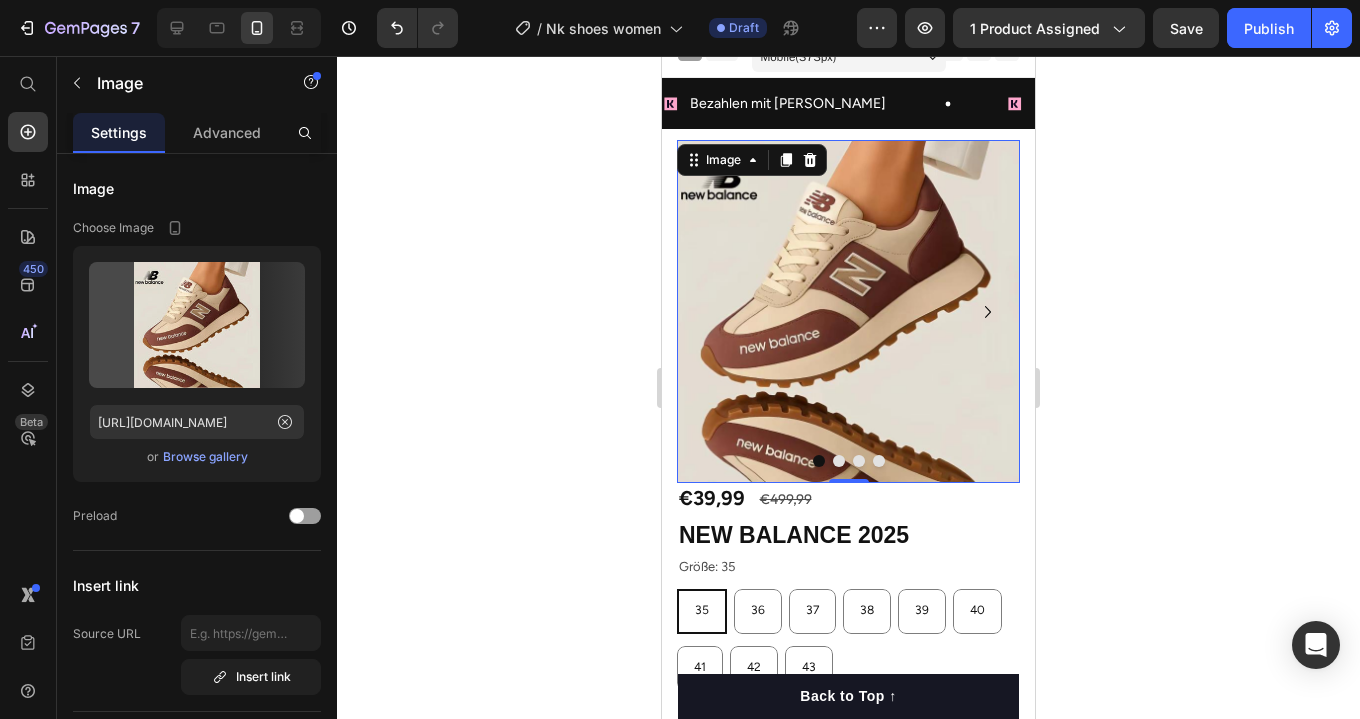 click at bounding box center [848, 311] 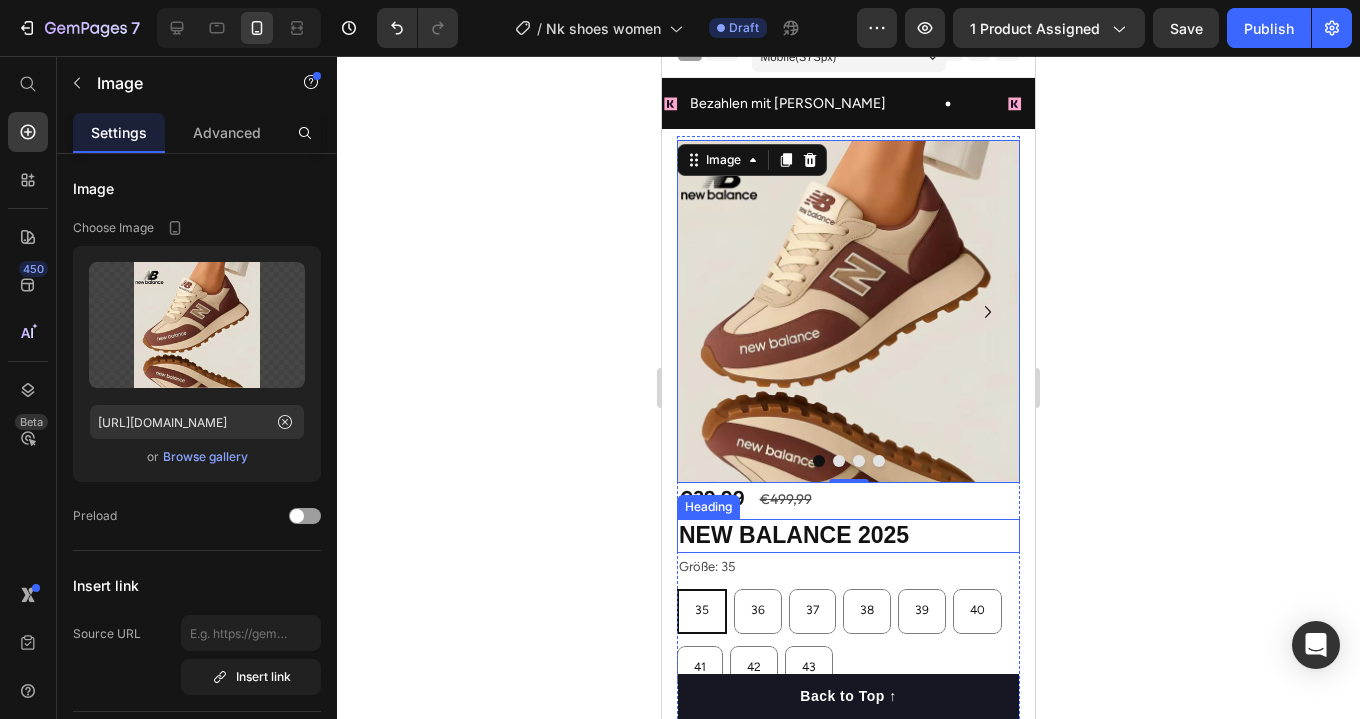 click on "NEW BALANCE 2025" at bounding box center [848, 536] 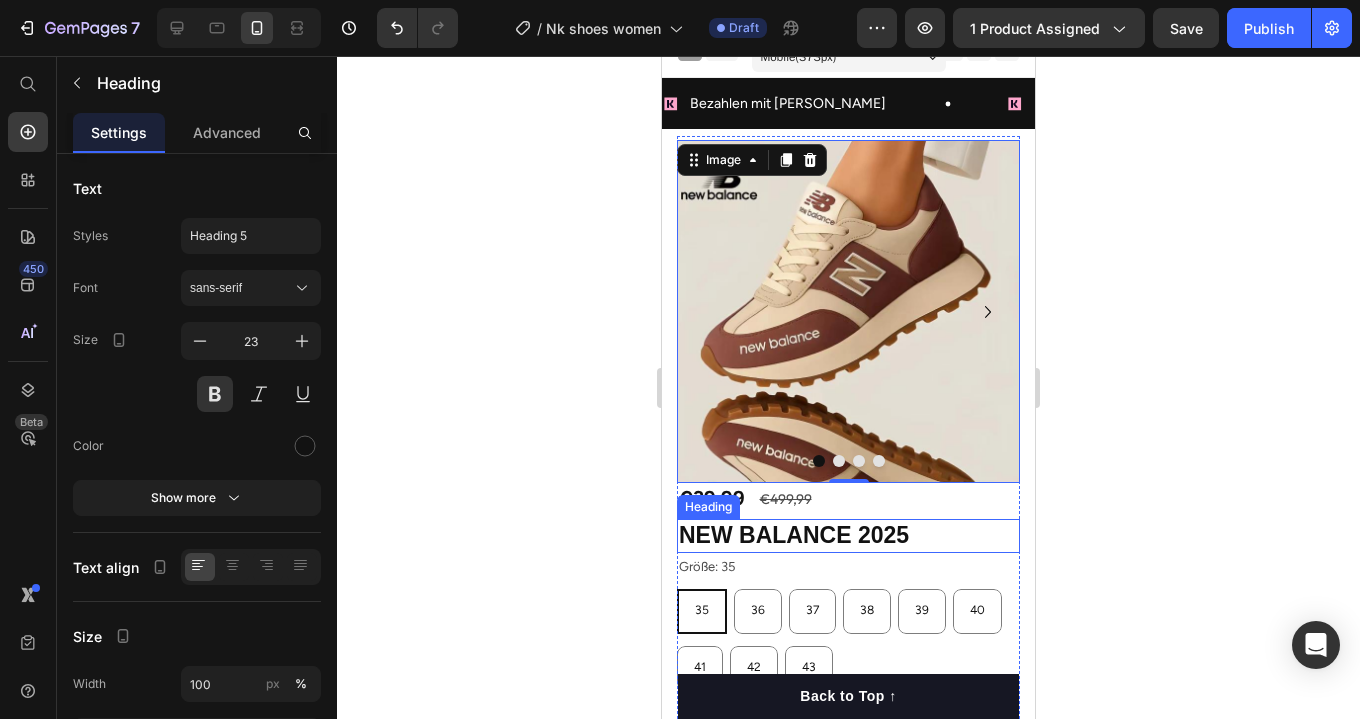 click on "NEW BALANCE 2025" at bounding box center [848, 536] 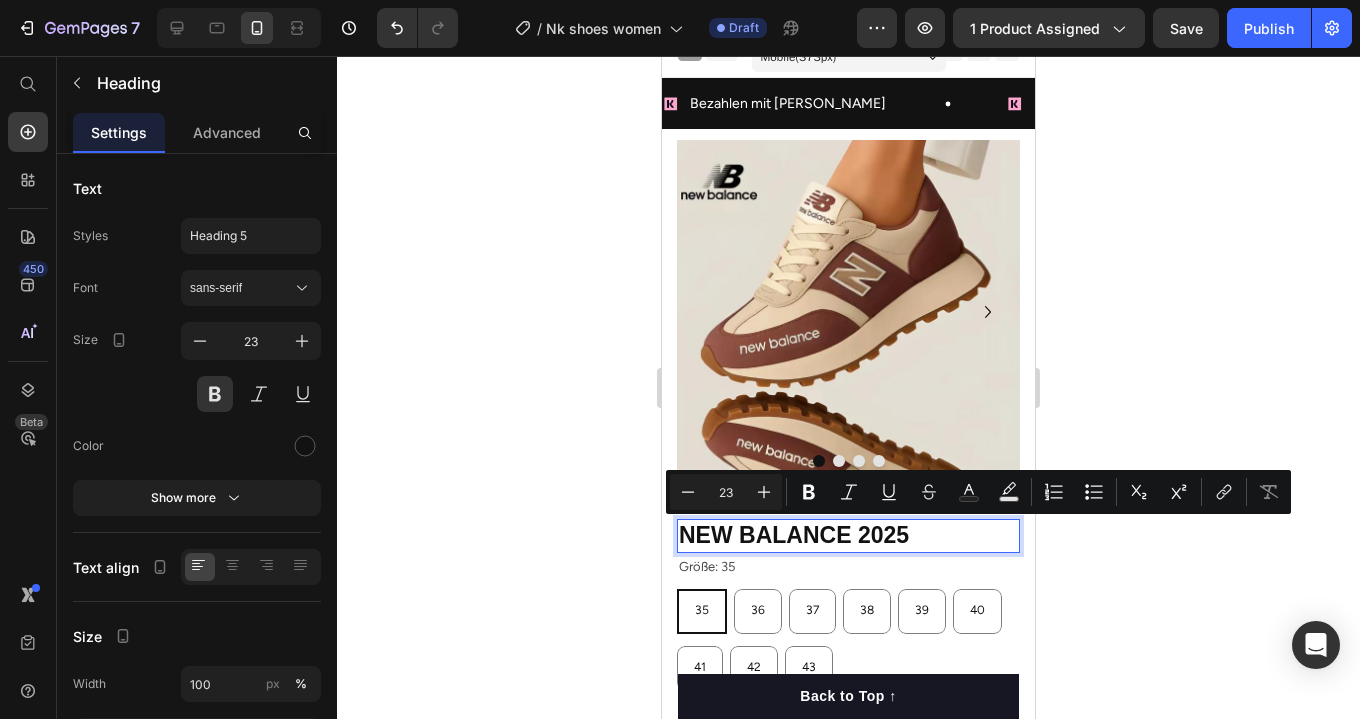click on "NEW BALANCE 2025" at bounding box center [848, 536] 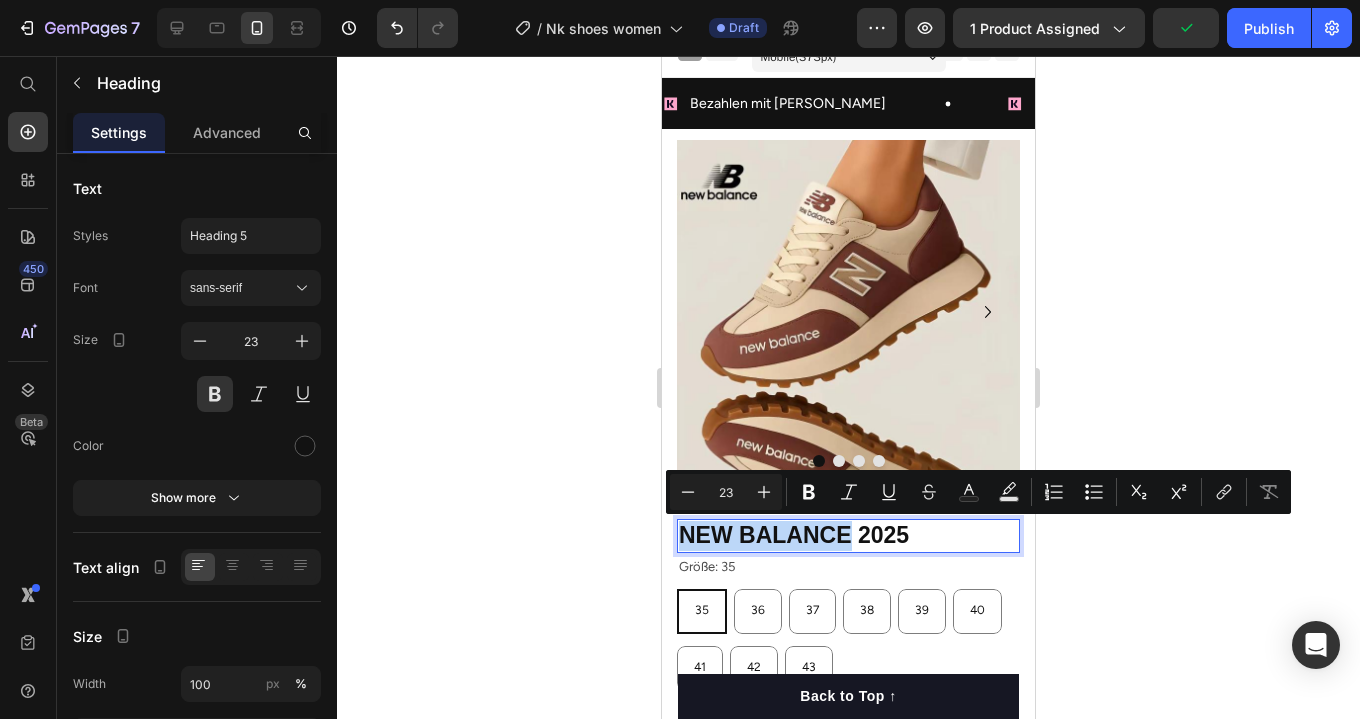 drag, startPoint x: 847, startPoint y: 537, endPoint x: 679, endPoint y: 537, distance: 168 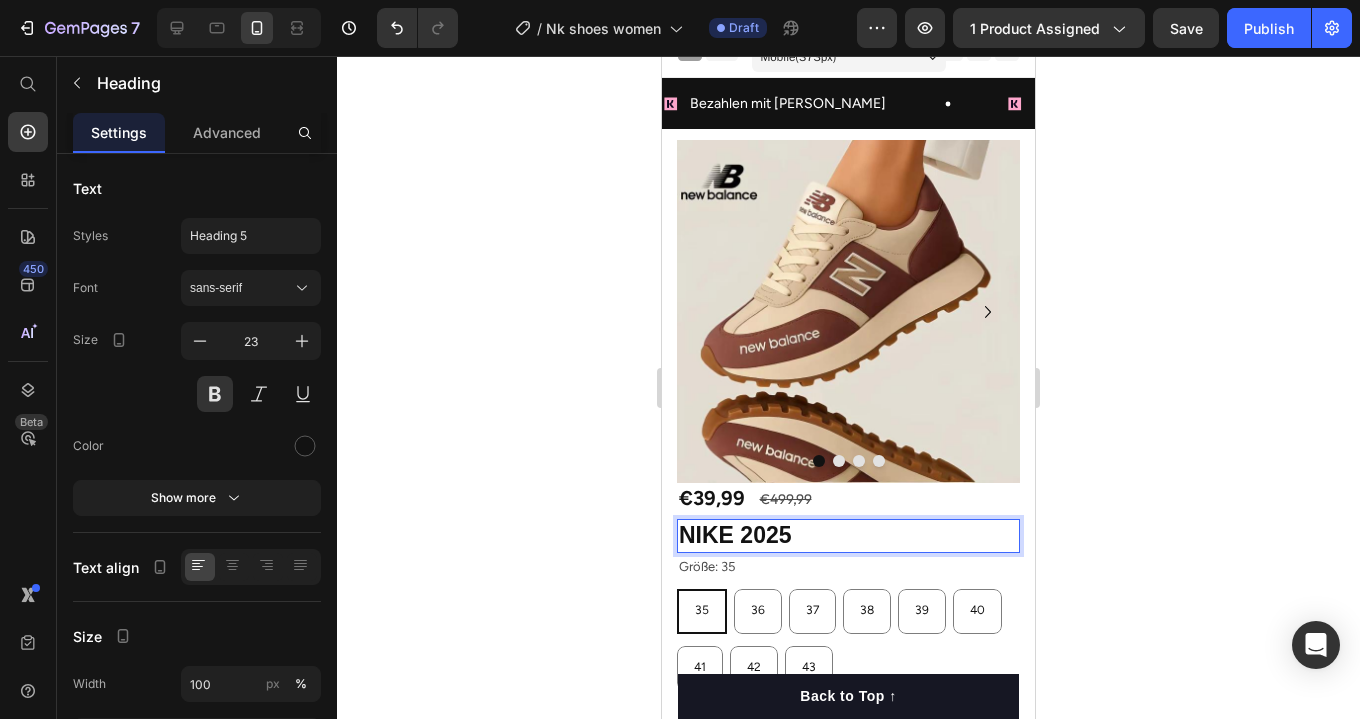 click 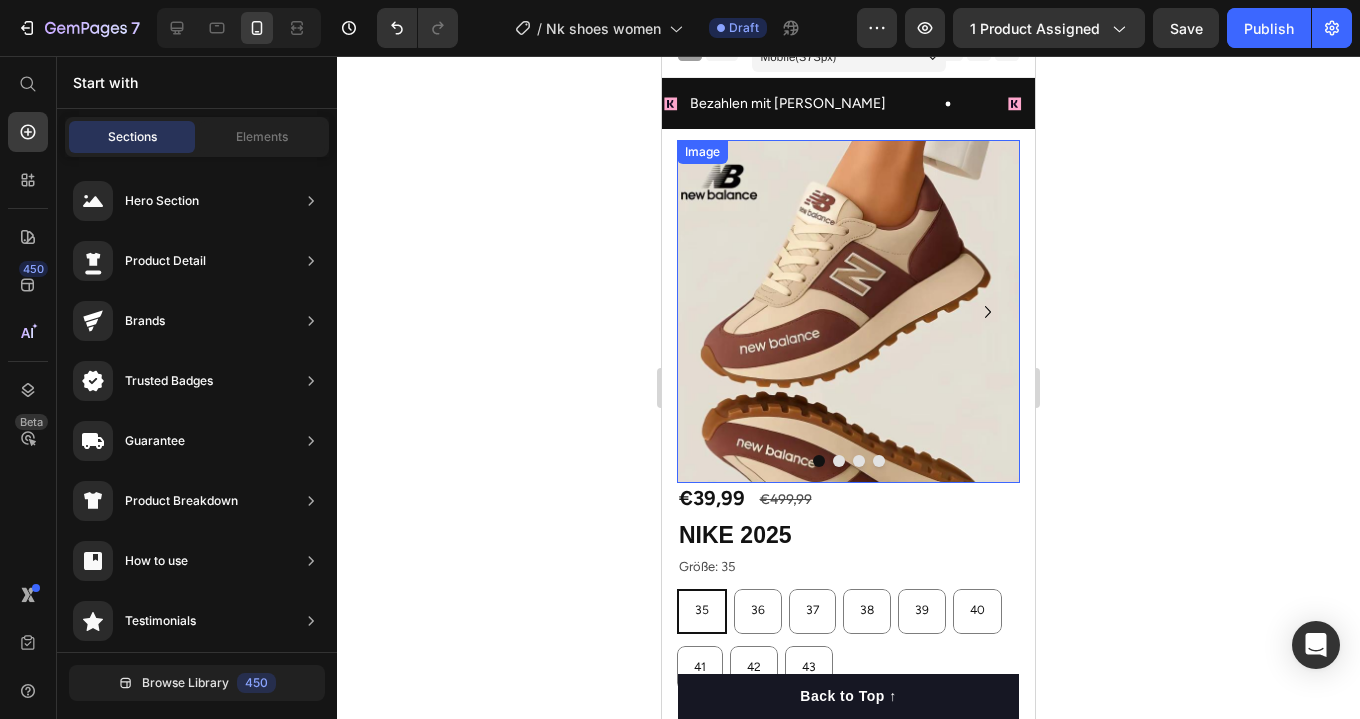 click at bounding box center (848, 311) 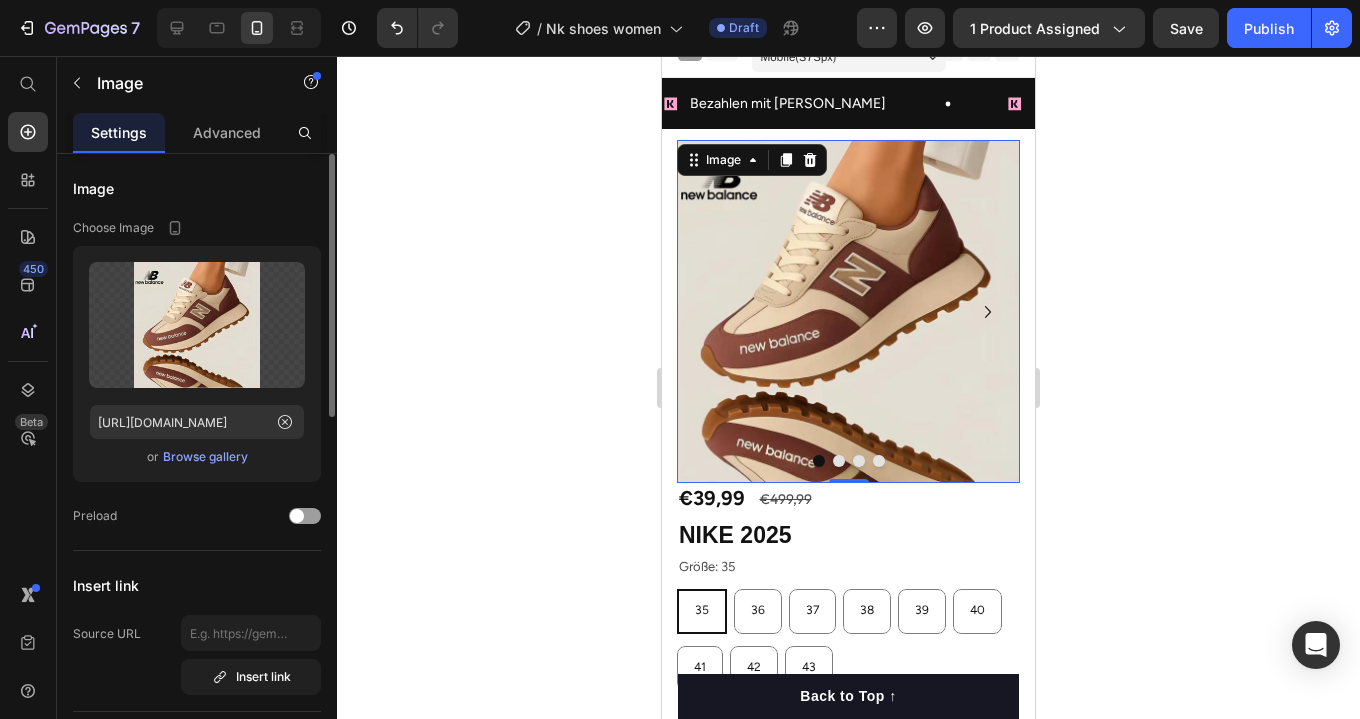 click on "Browse gallery" at bounding box center (205, 457) 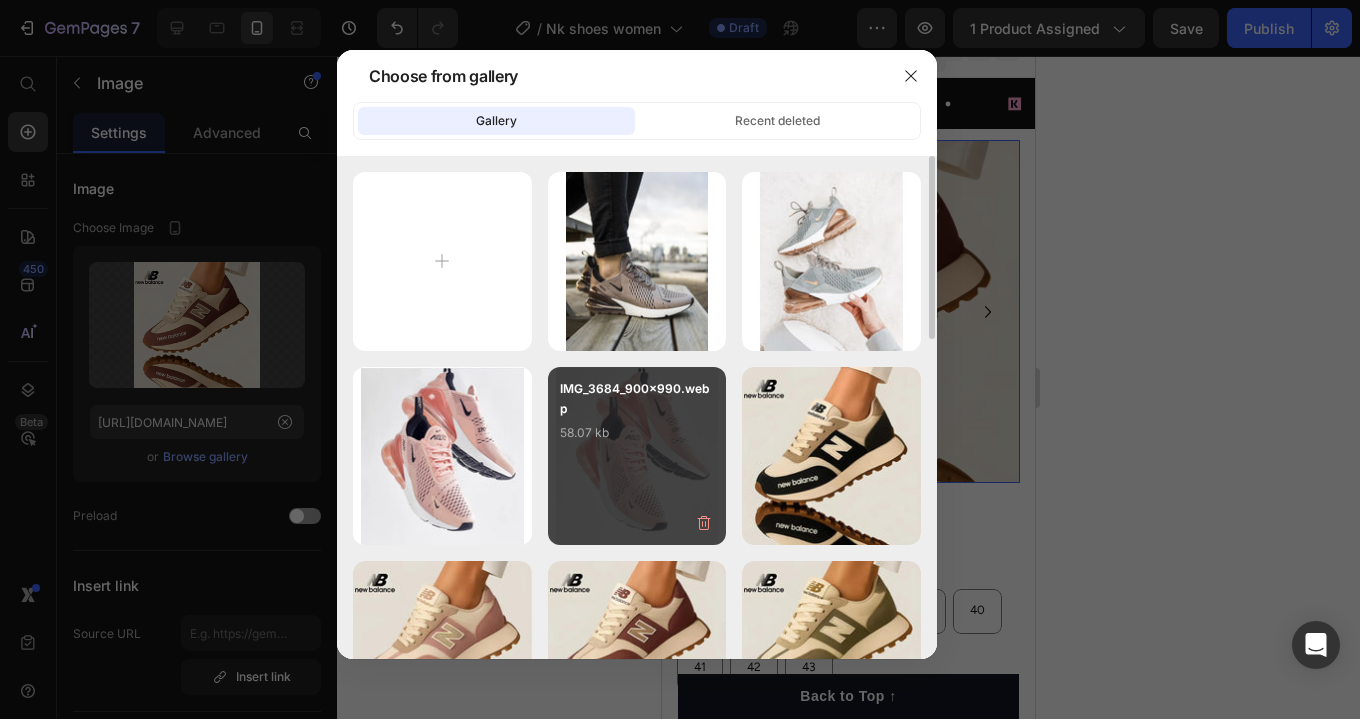 click on "IMG_3684_900x990.webp 58.07 kb" at bounding box center [637, 419] 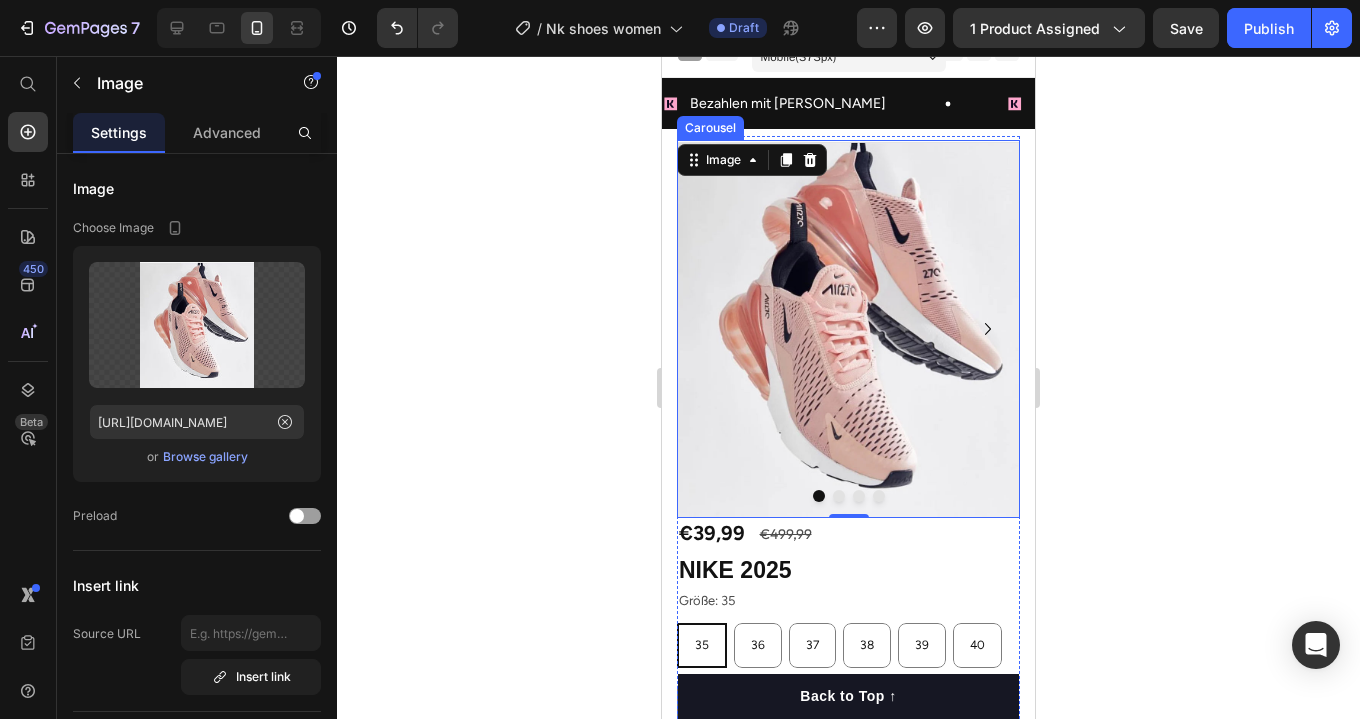 click 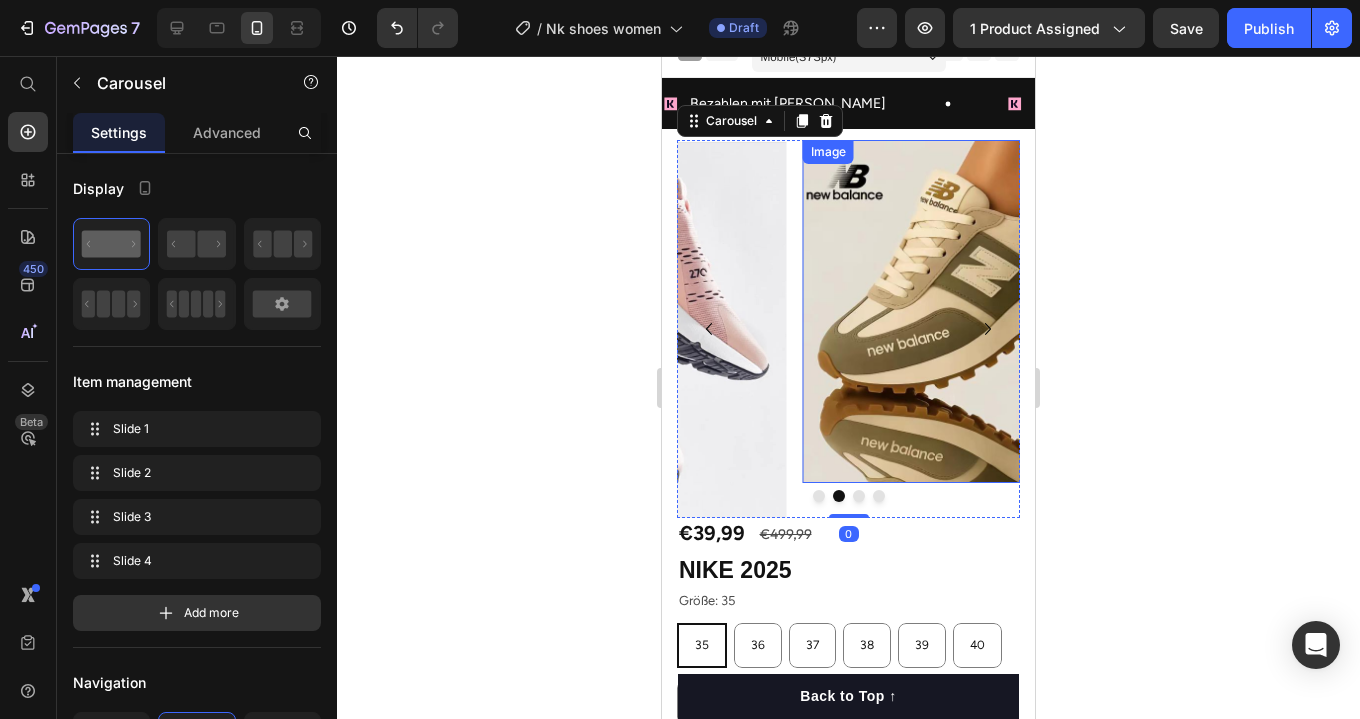 click at bounding box center [974, 311] 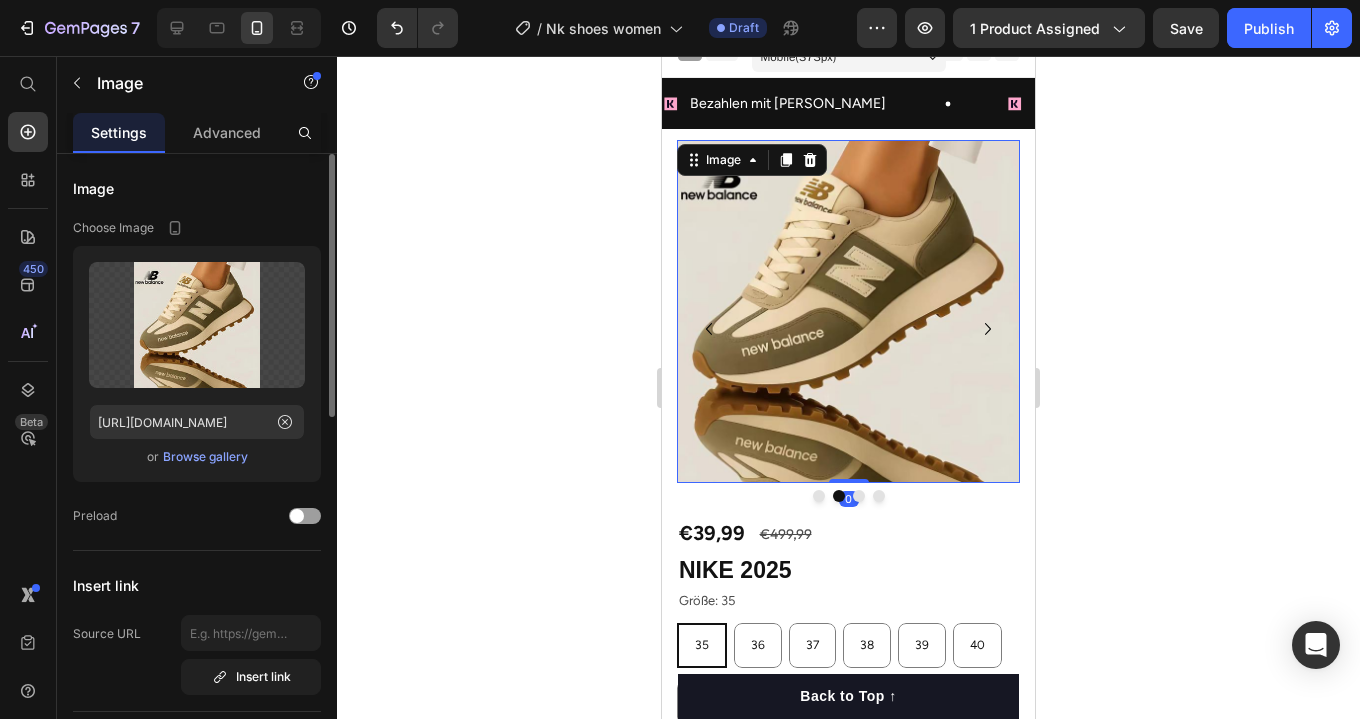 click on "Browse gallery" at bounding box center [205, 457] 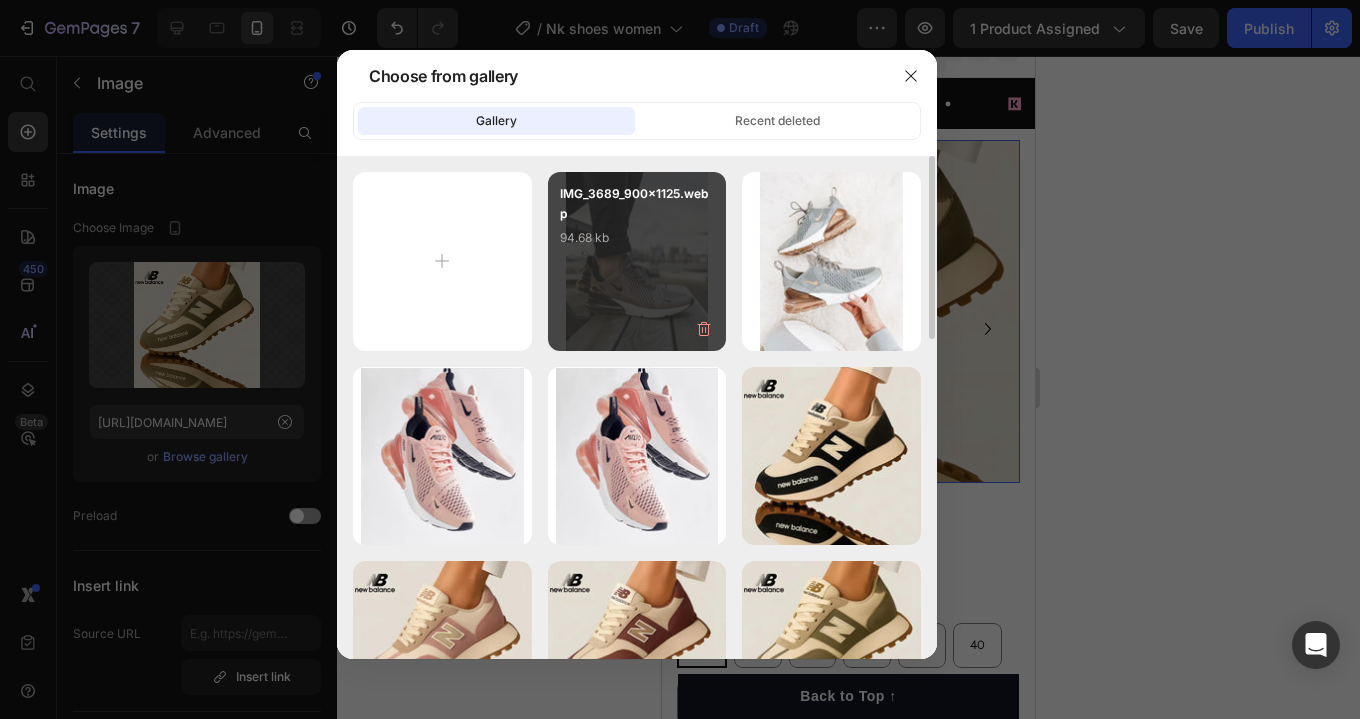 click on "IMG_3689_900x1125.webp 94.68 kb" at bounding box center [637, 261] 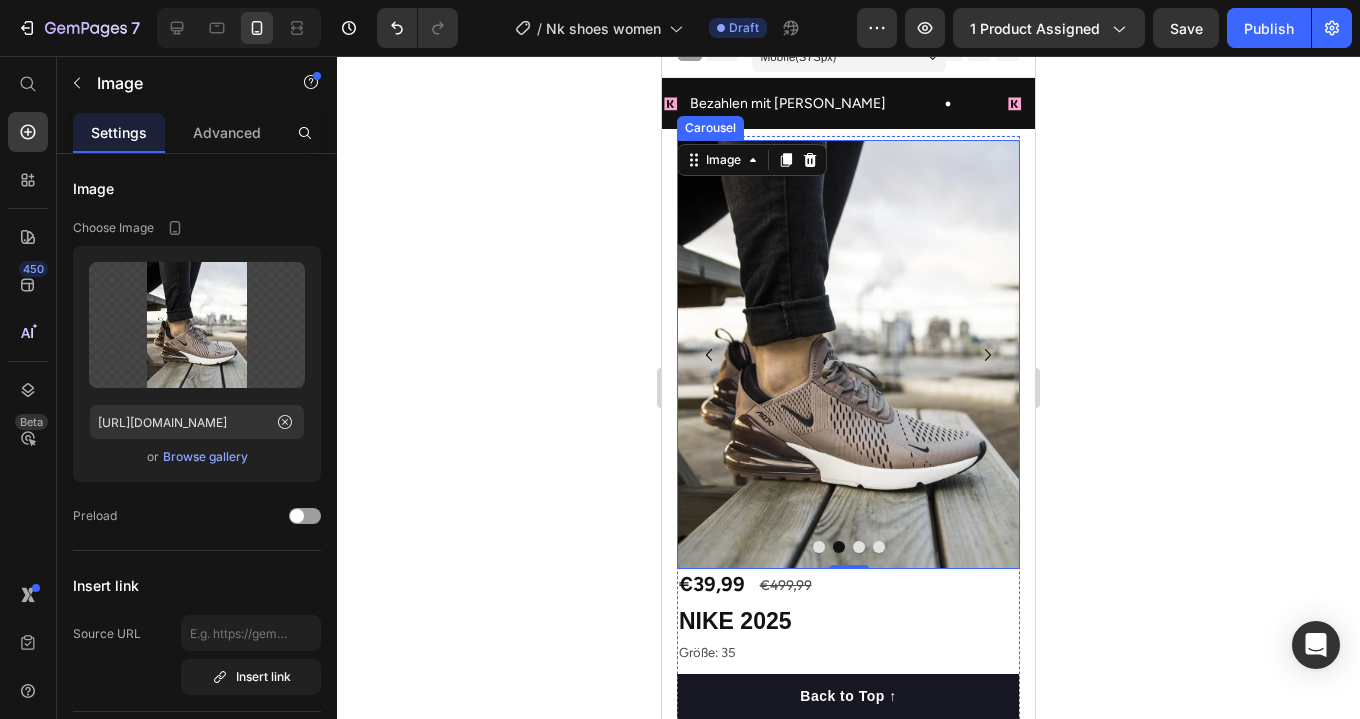 click 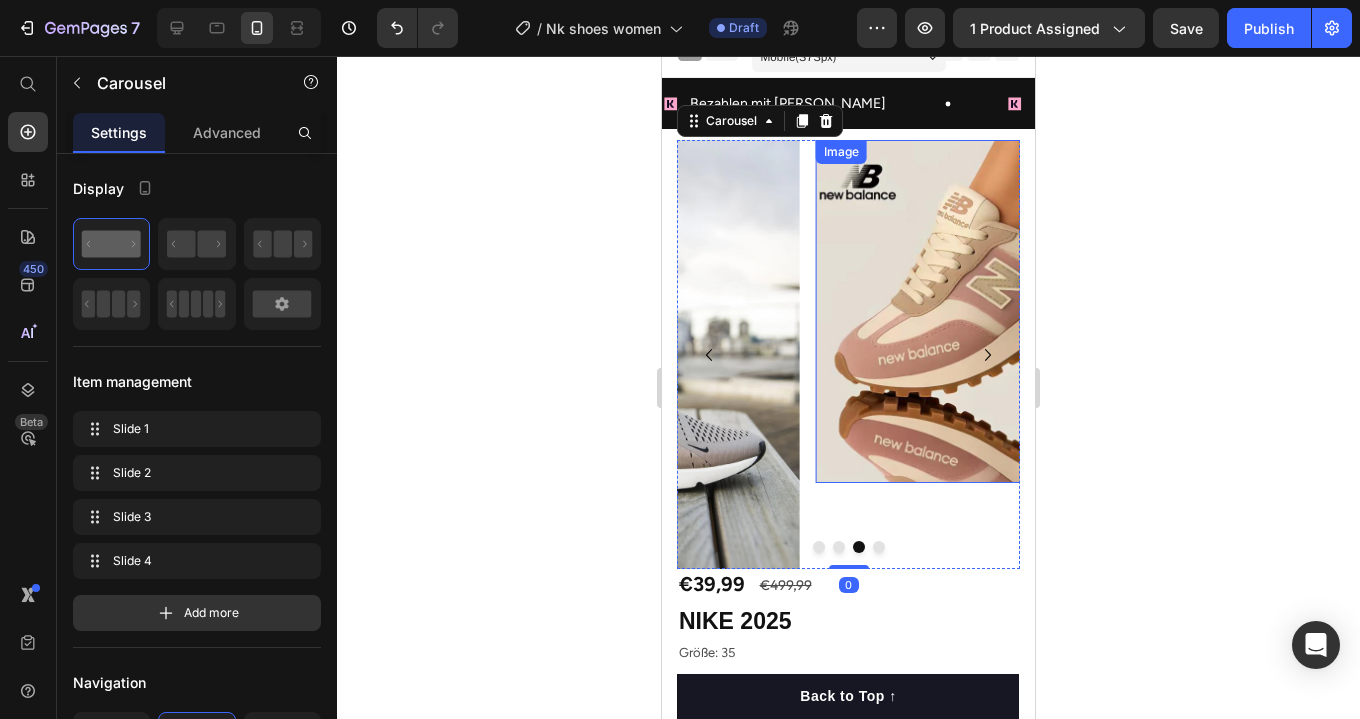 click at bounding box center [987, 311] 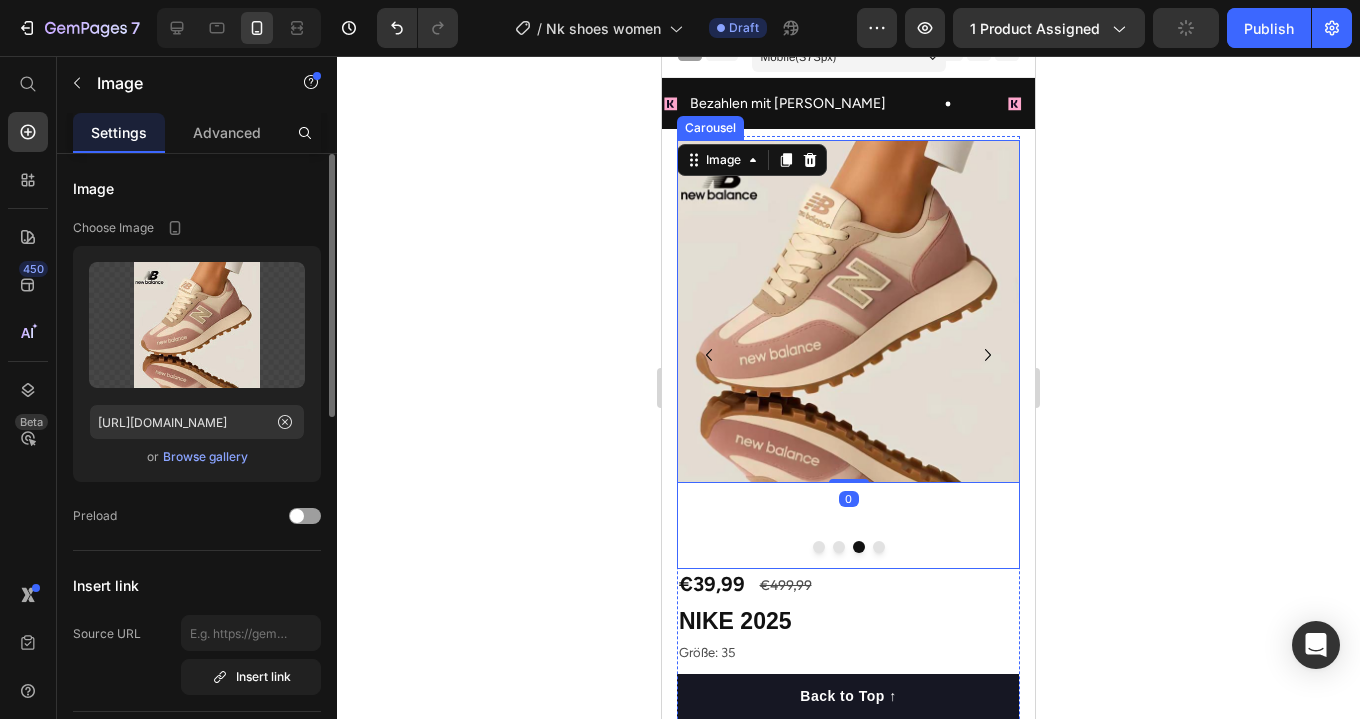 click on "Browse gallery" at bounding box center [205, 457] 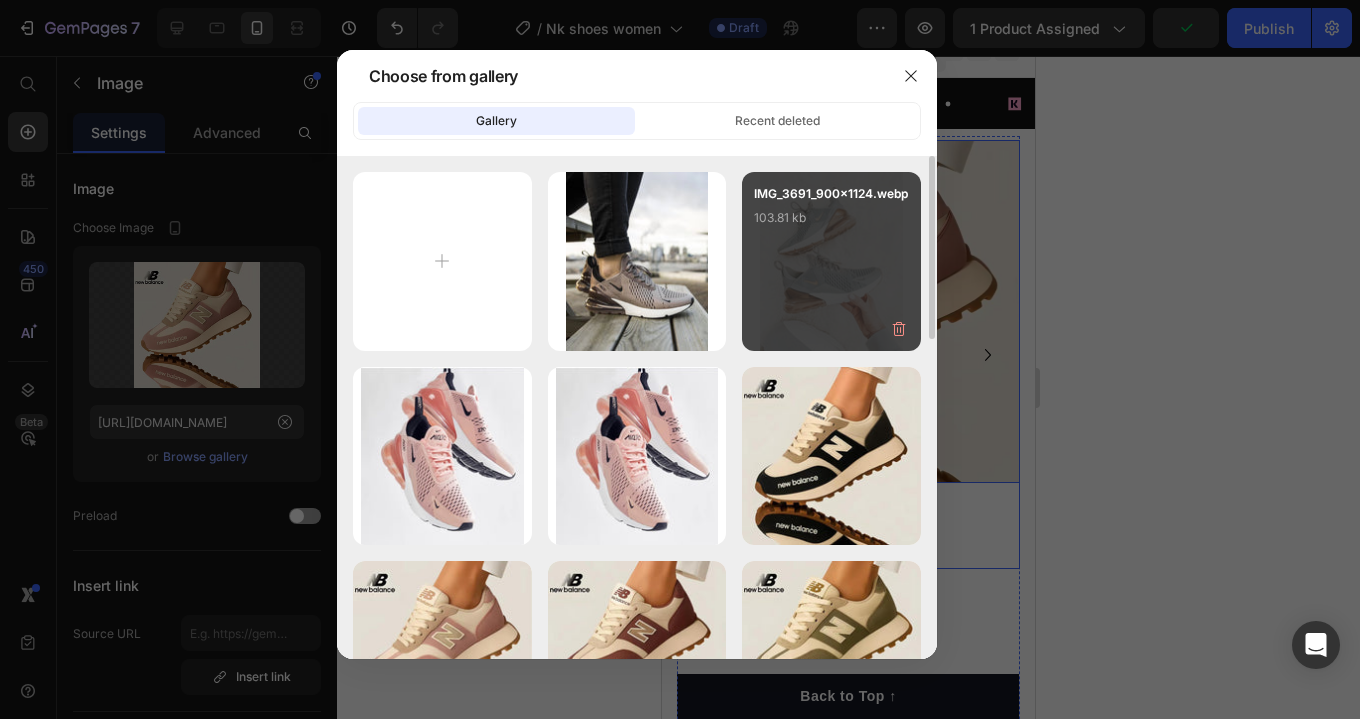click on "IMG_3691_900x1124.webp 103.81 kb" at bounding box center [831, 261] 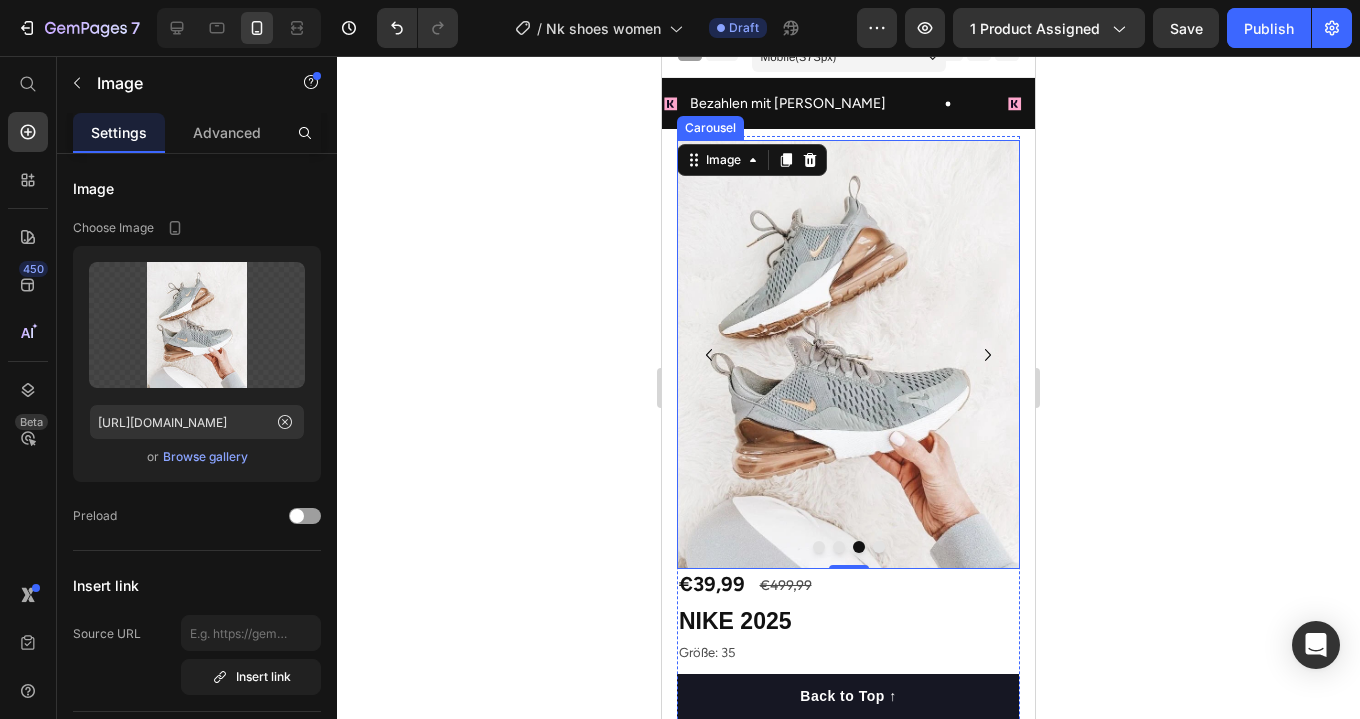 click 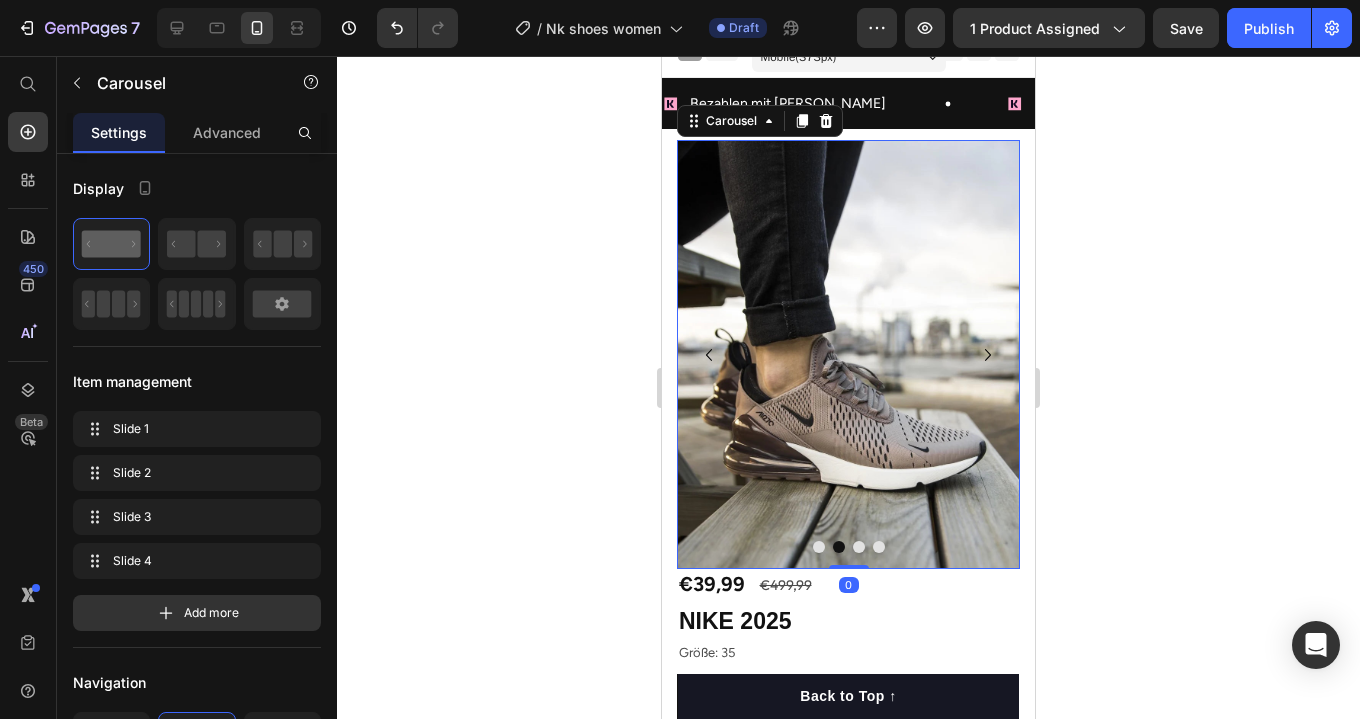 click 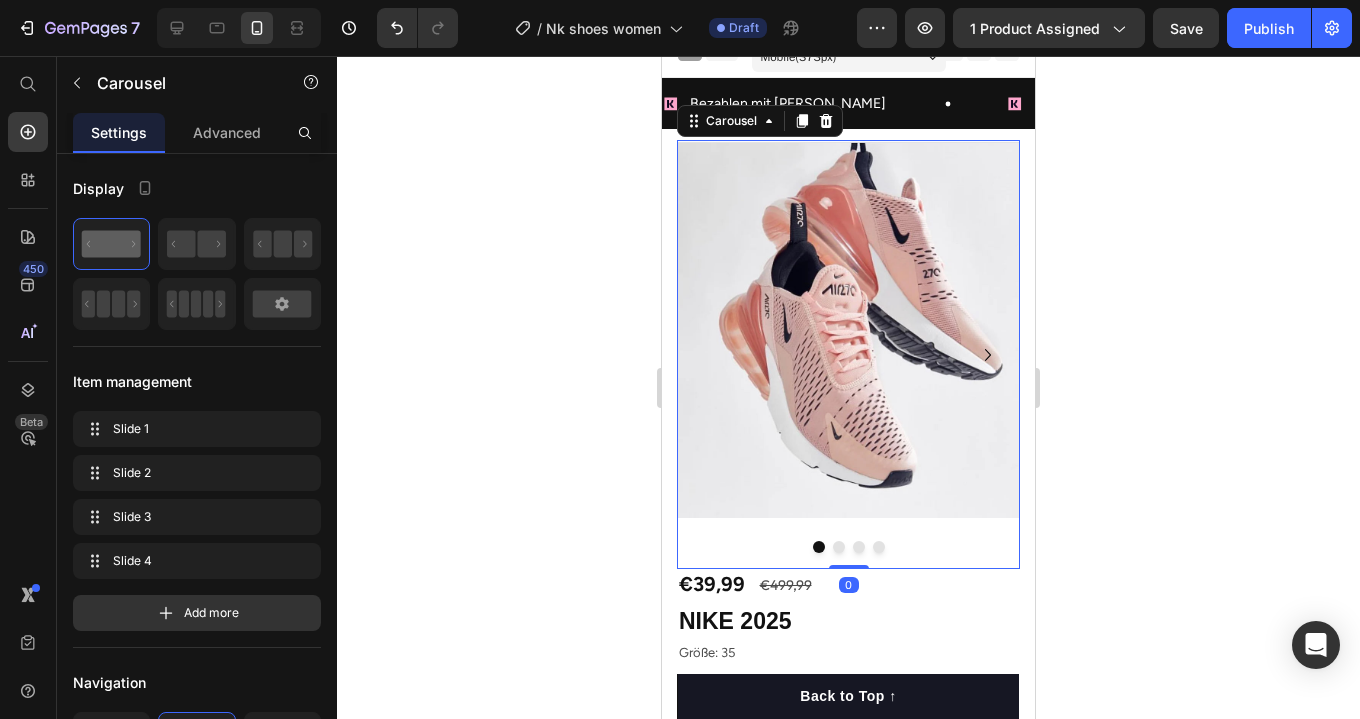 click 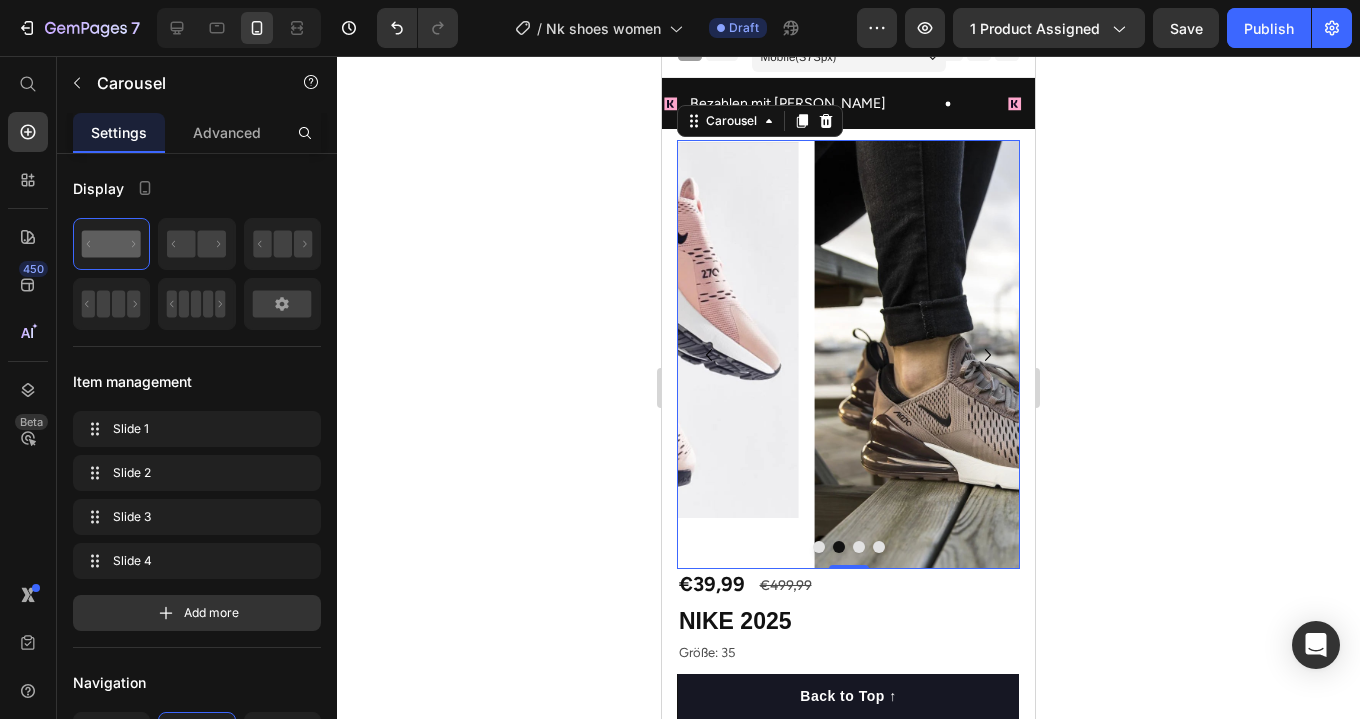 click 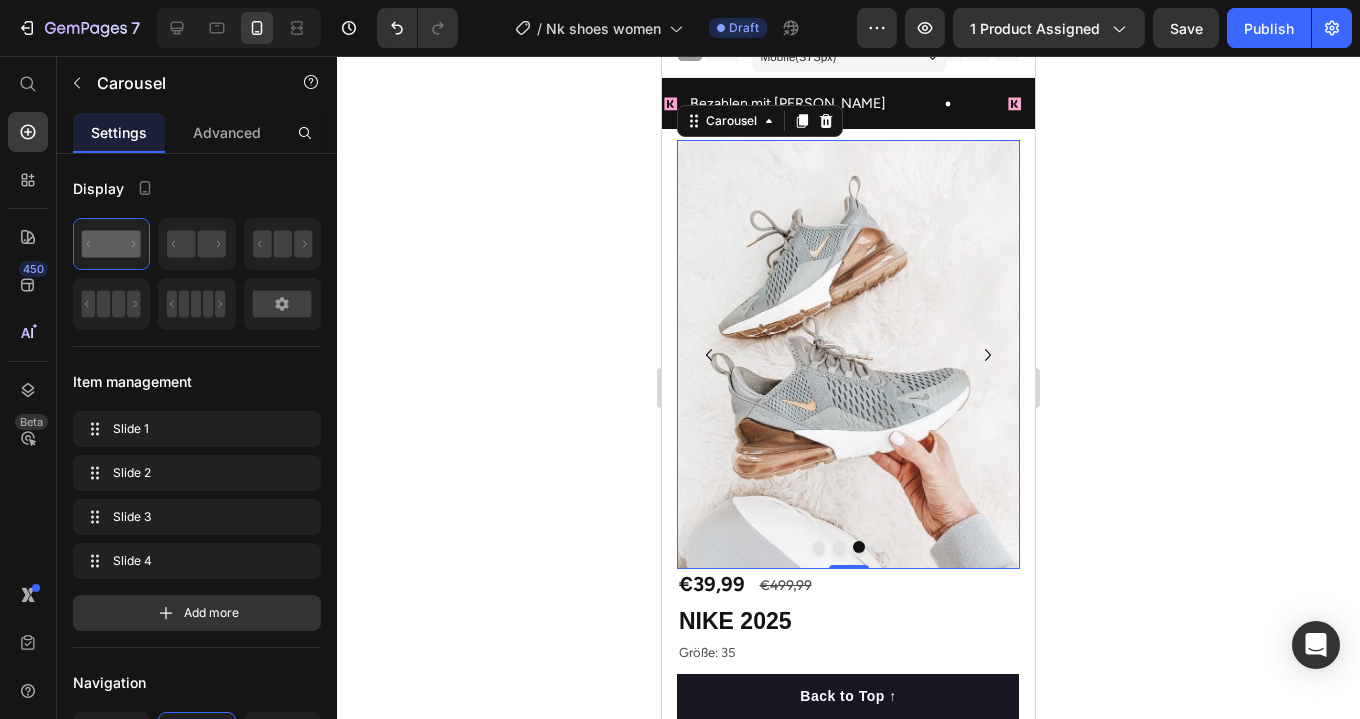 click 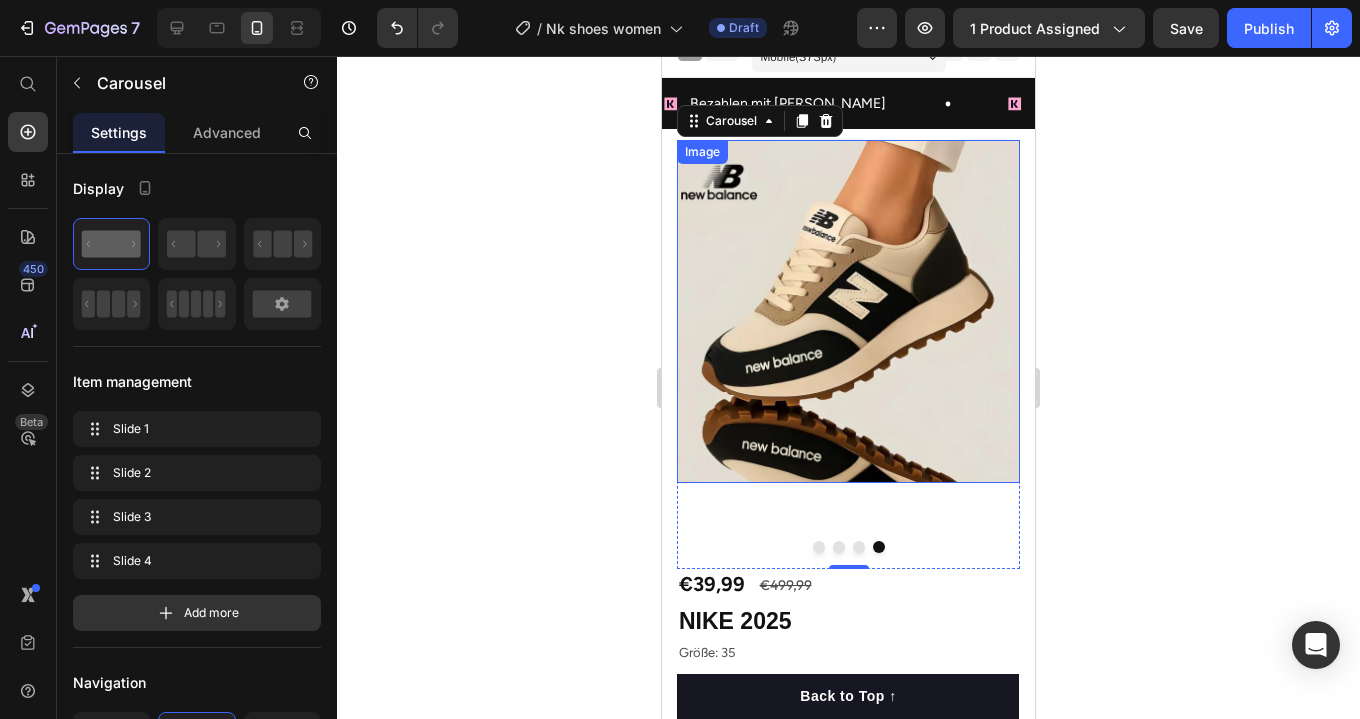click at bounding box center (848, 311) 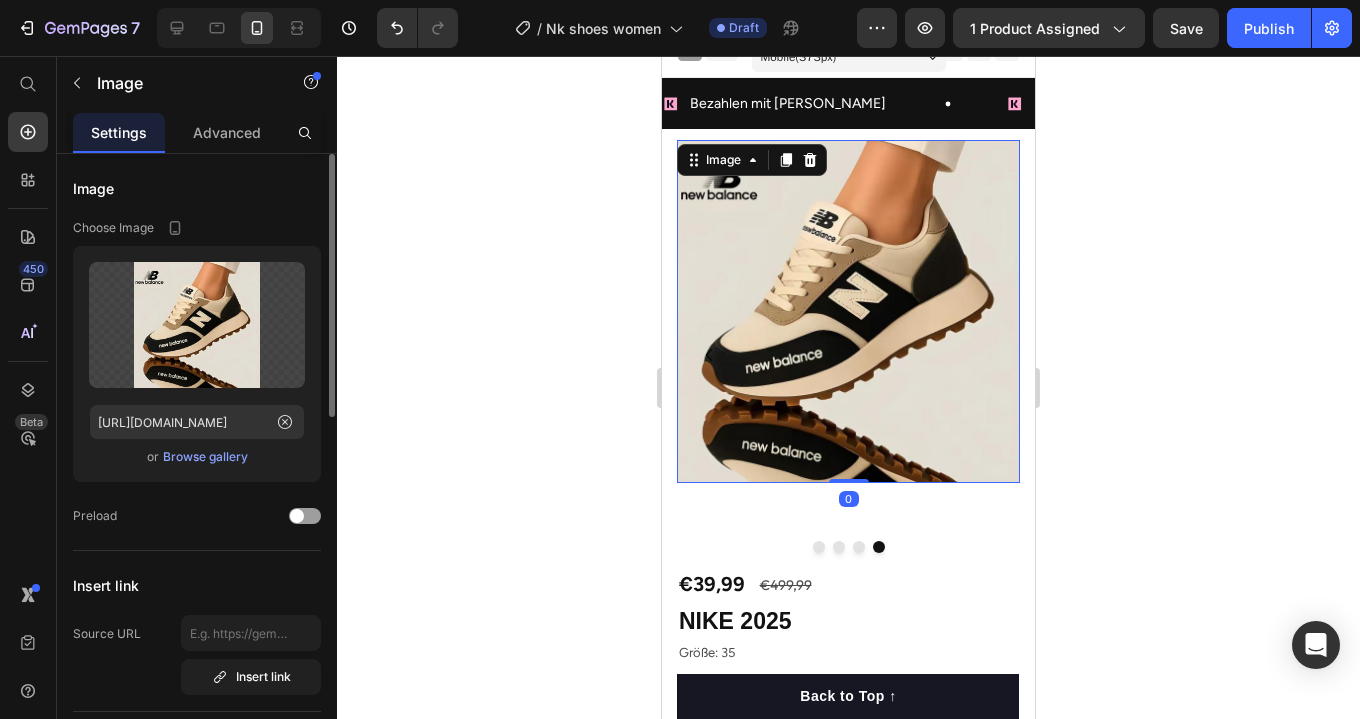 click on "Browse gallery" at bounding box center (205, 457) 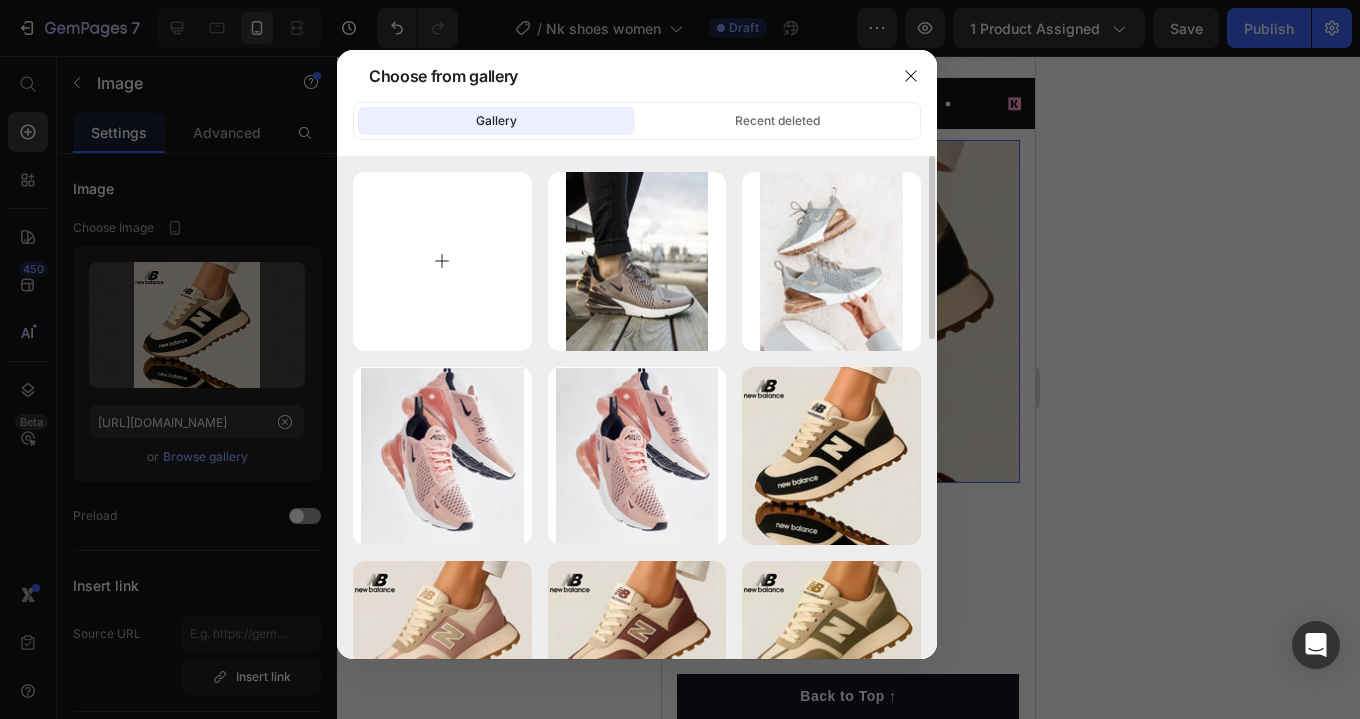type on "C:\fakepath\IMG_3697_2048x2734.webp" 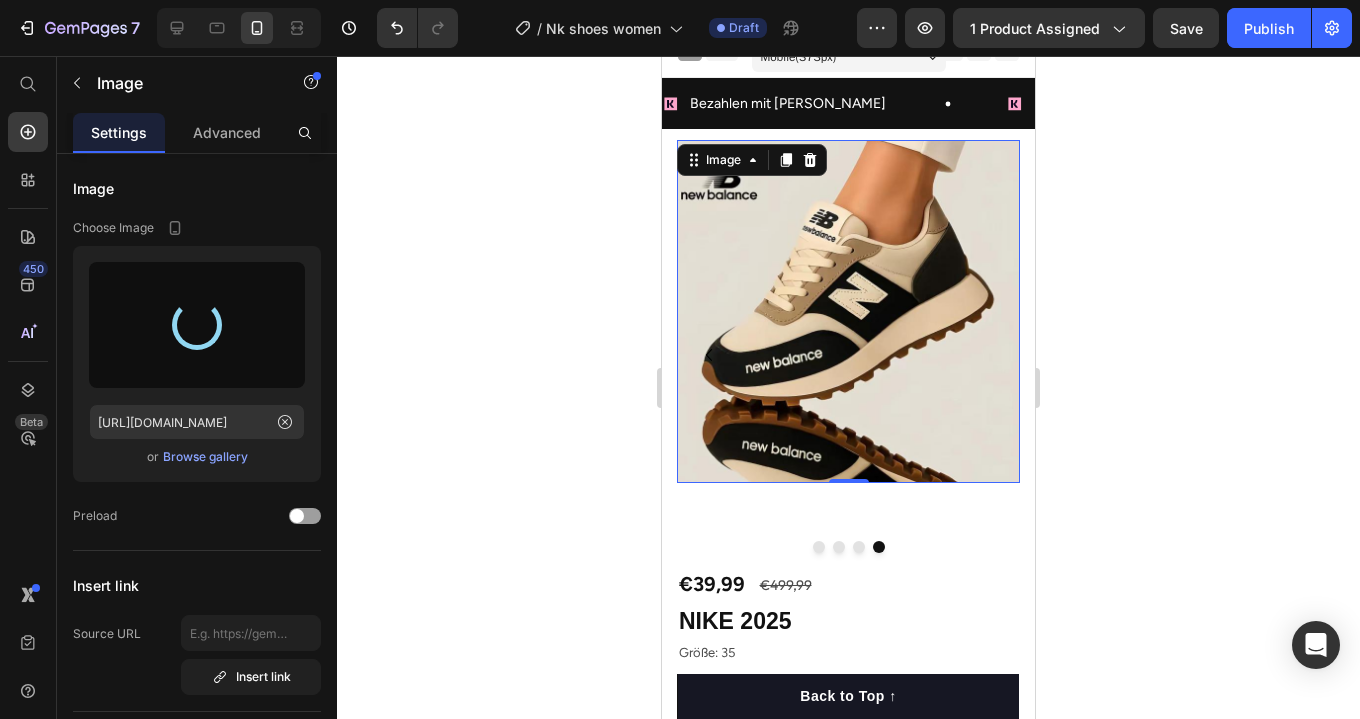type on "[URL][DOMAIN_NAME]" 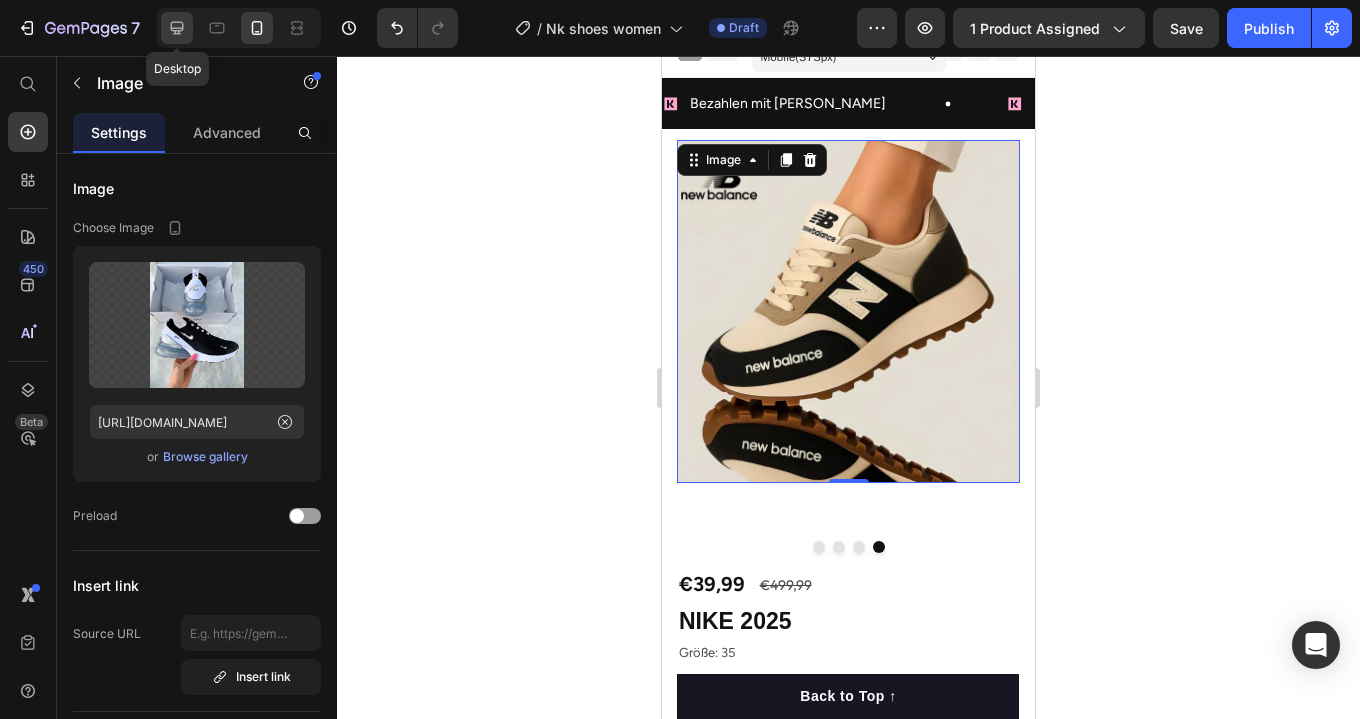 click 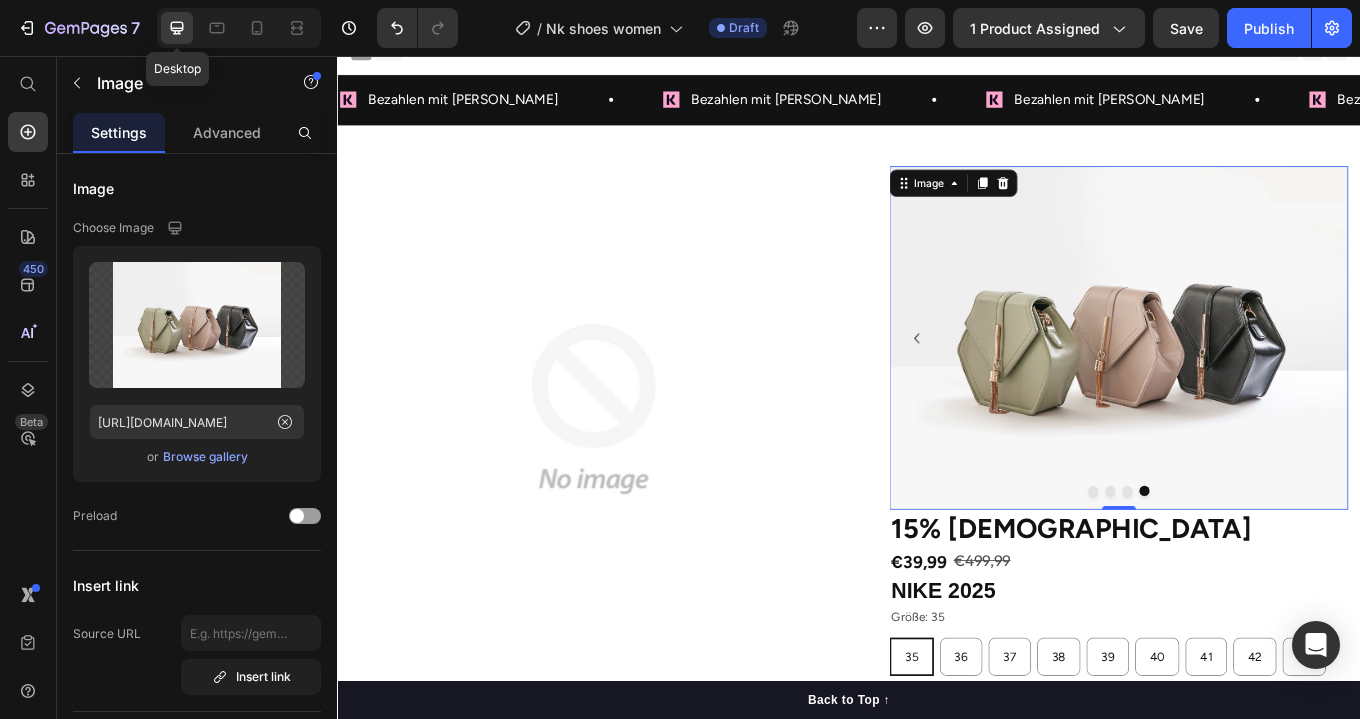 scroll, scrollTop: 78, scrollLeft: 0, axis: vertical 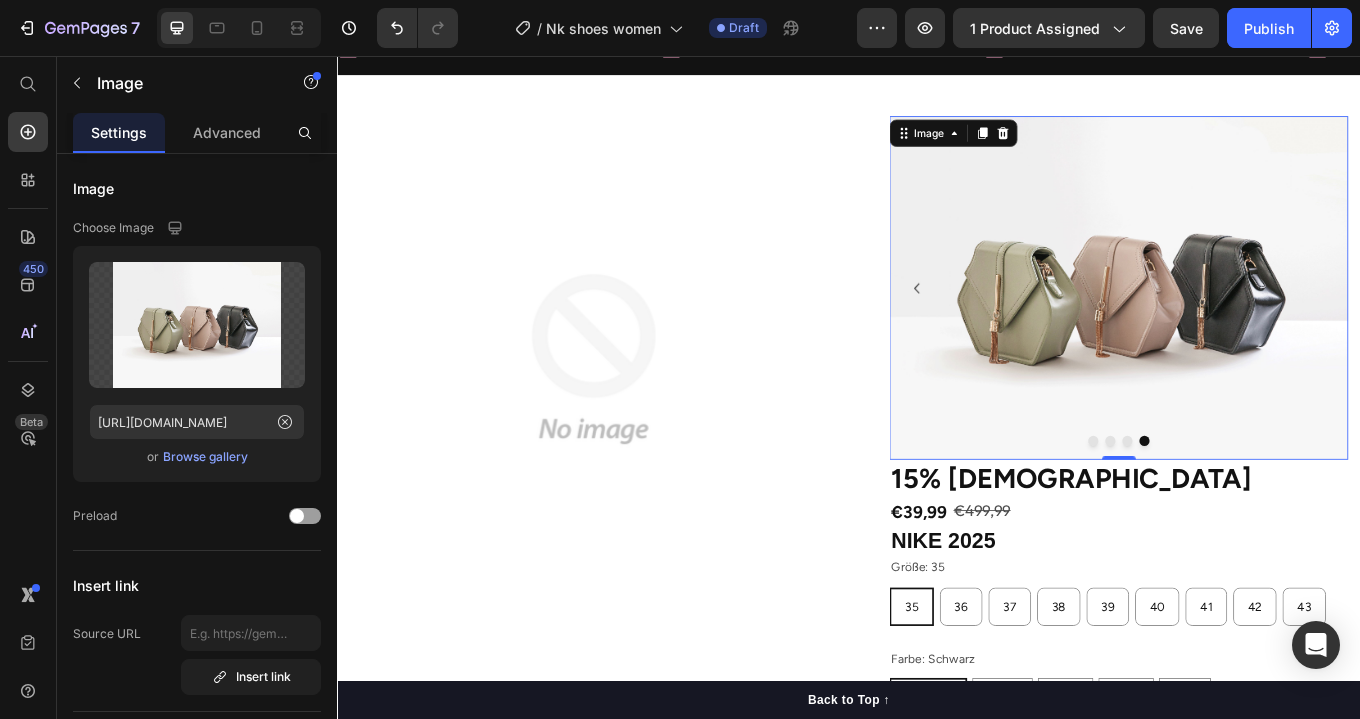 click at bounding box center [1253, 328] 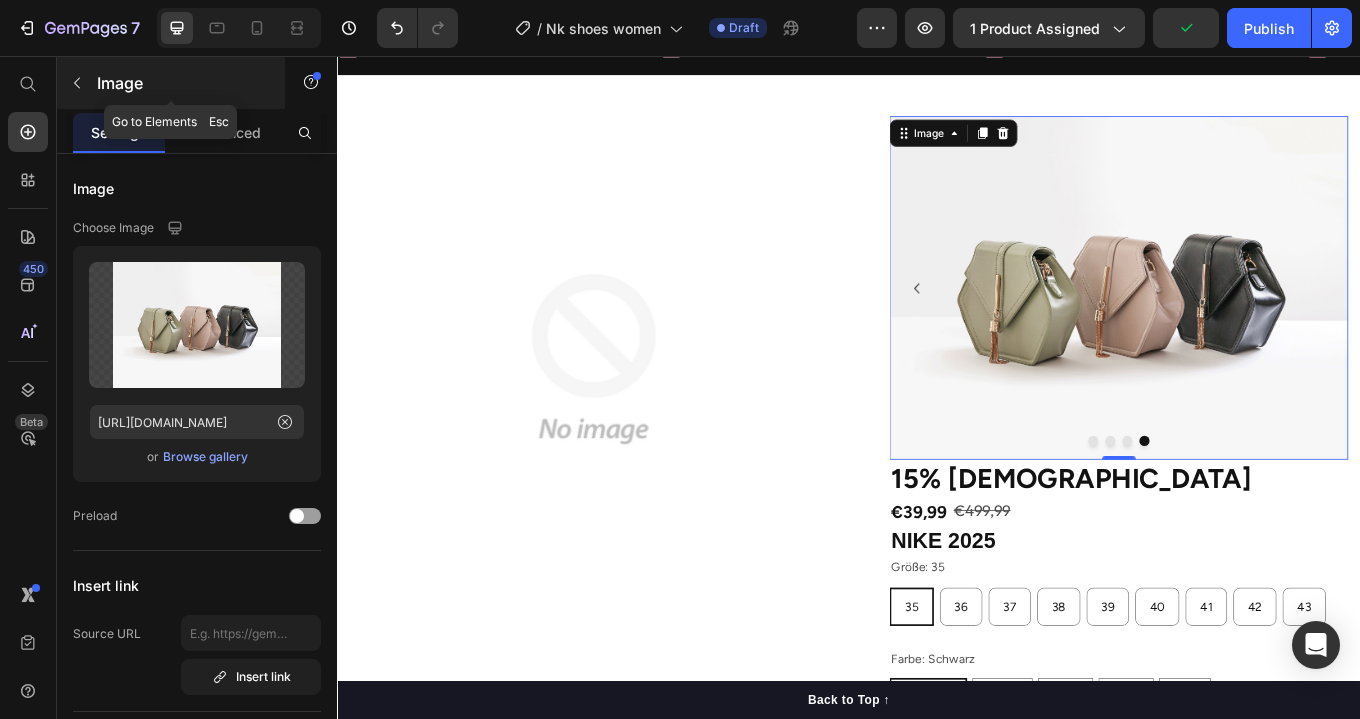 click 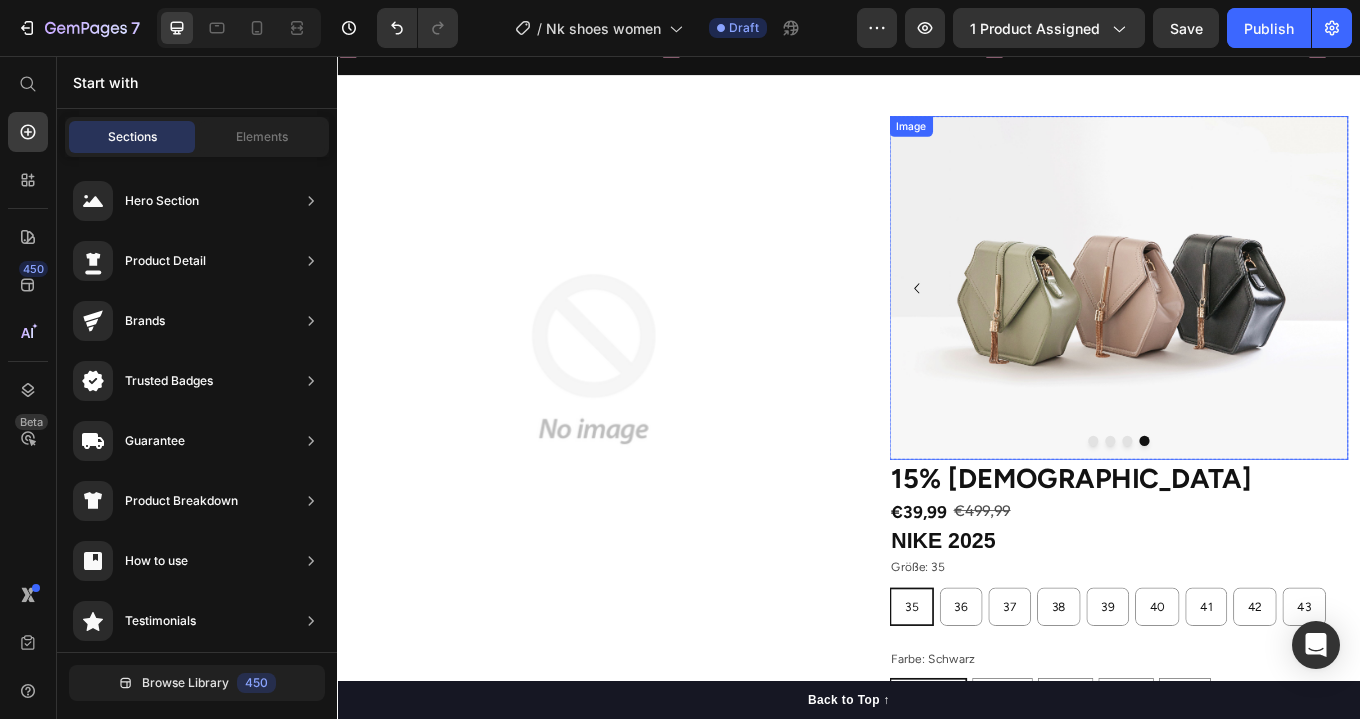click at bounding box center (1253, 328) 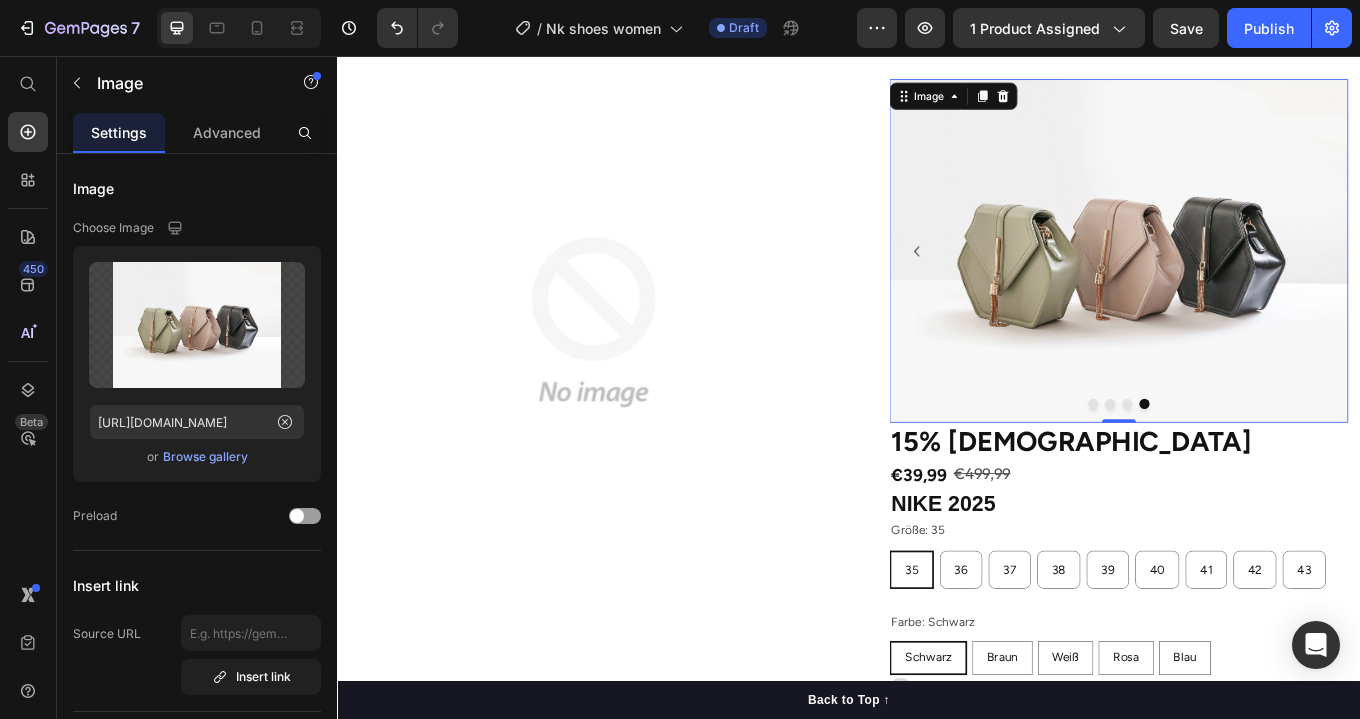 scroll, scrollTop: 165, scrollLeft: 0, axis: vertical 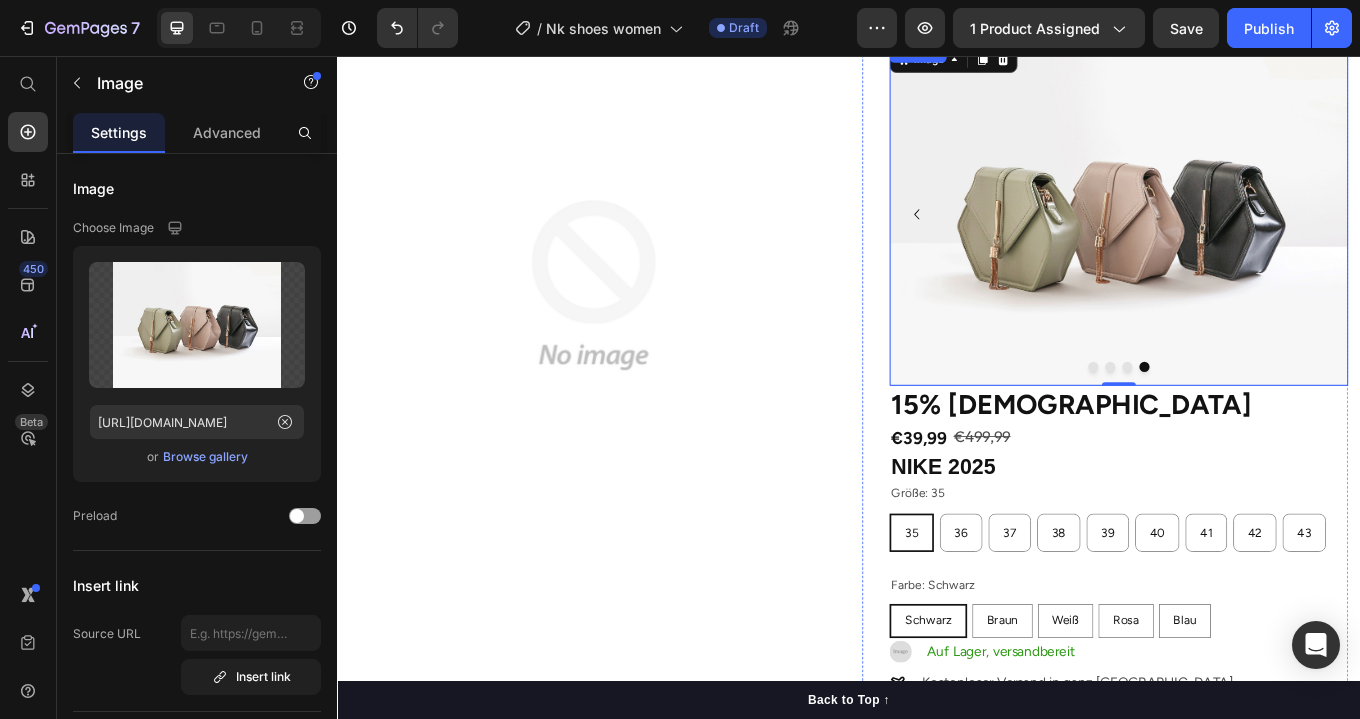 click 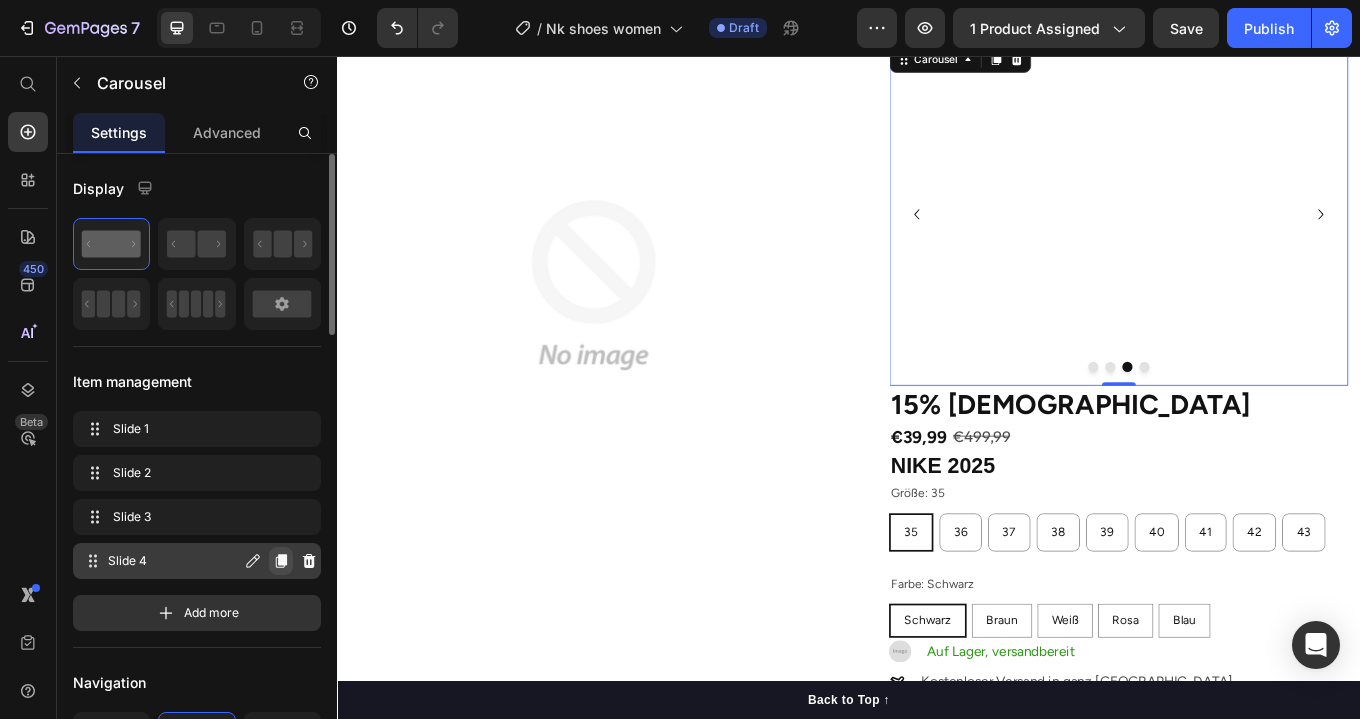 click 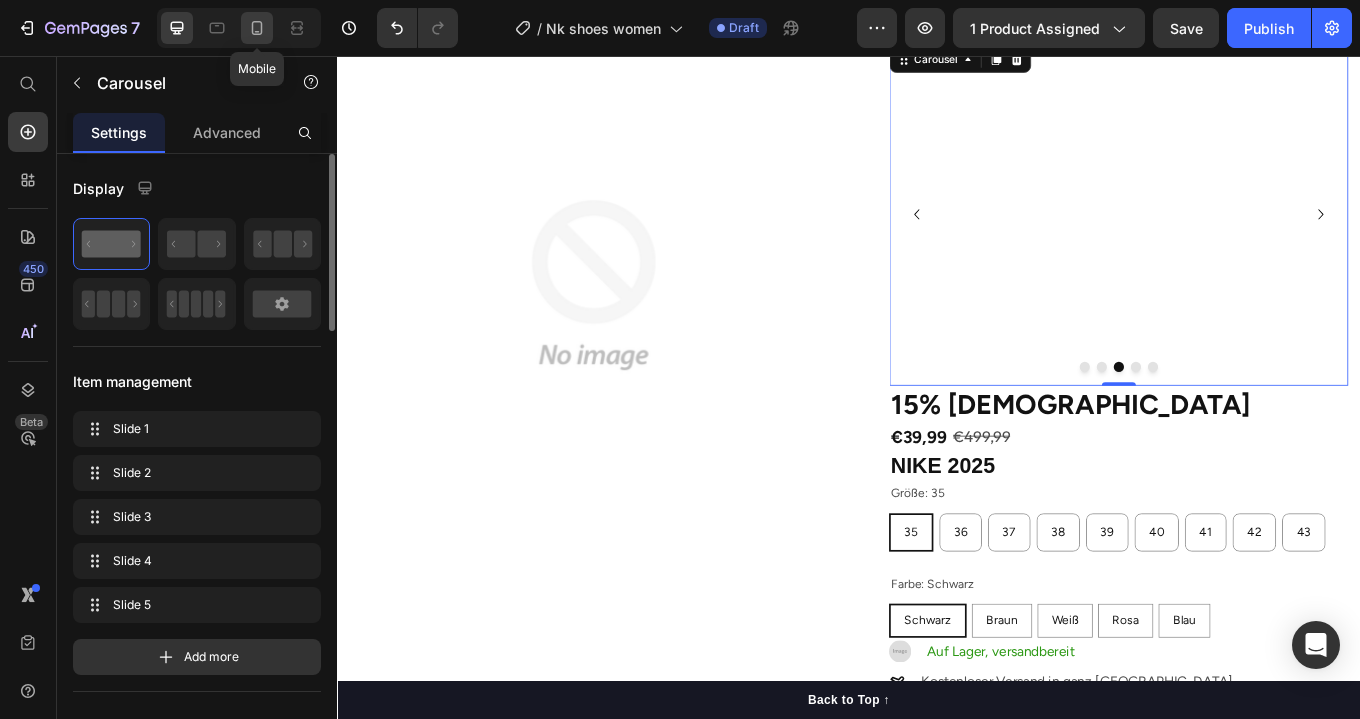 click 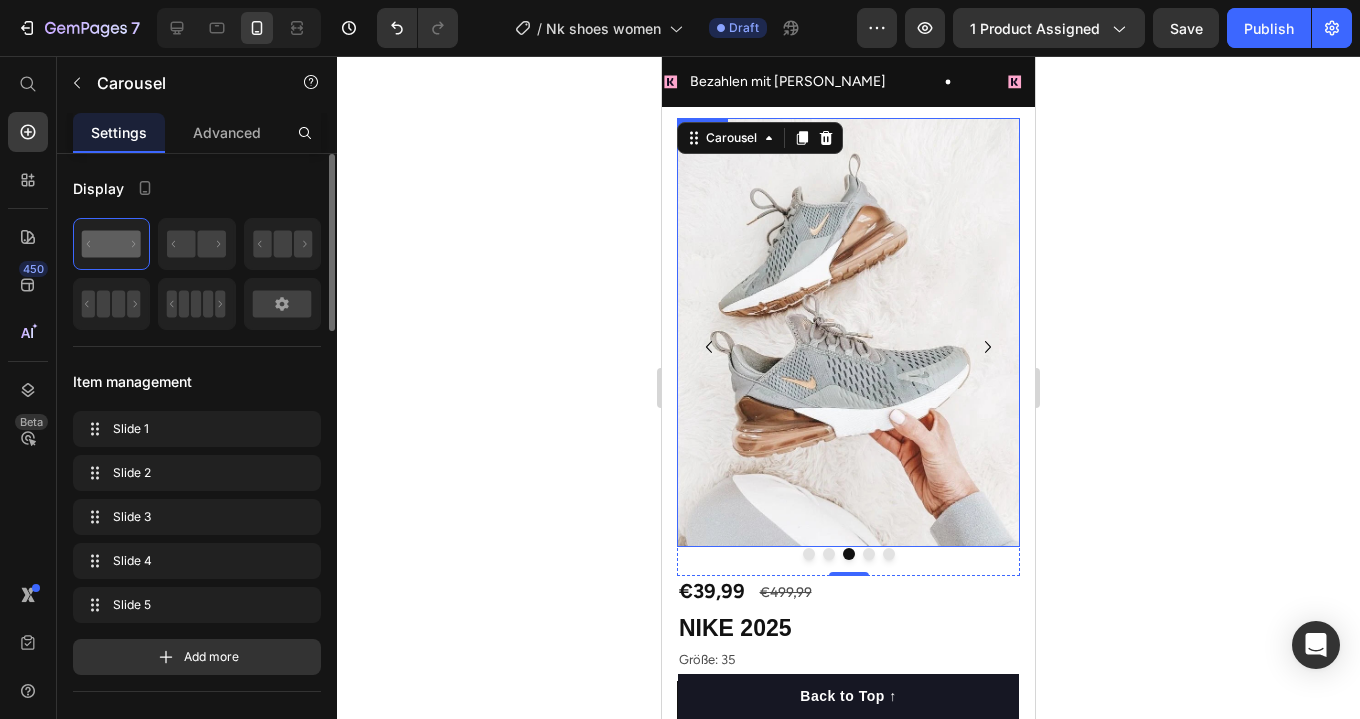 scroll, scrollTop: 33, scrollLeft: 0, axis: vertical 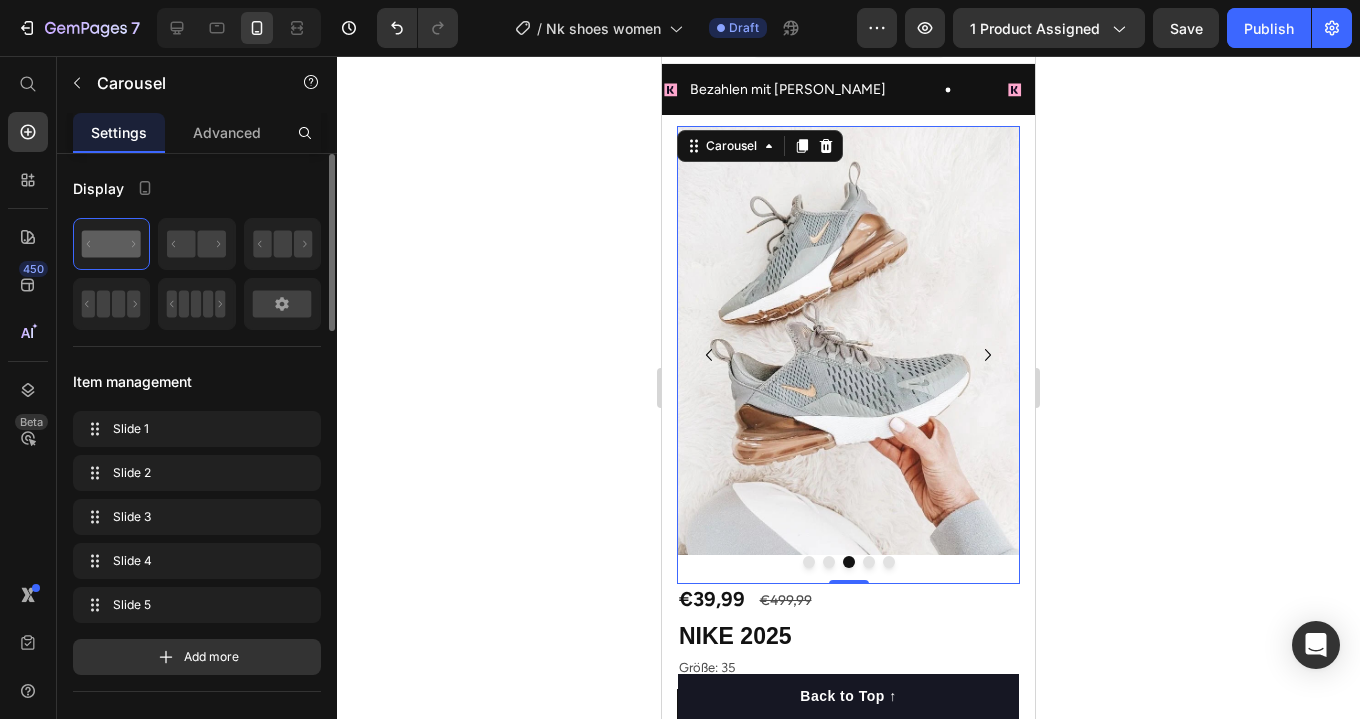 click 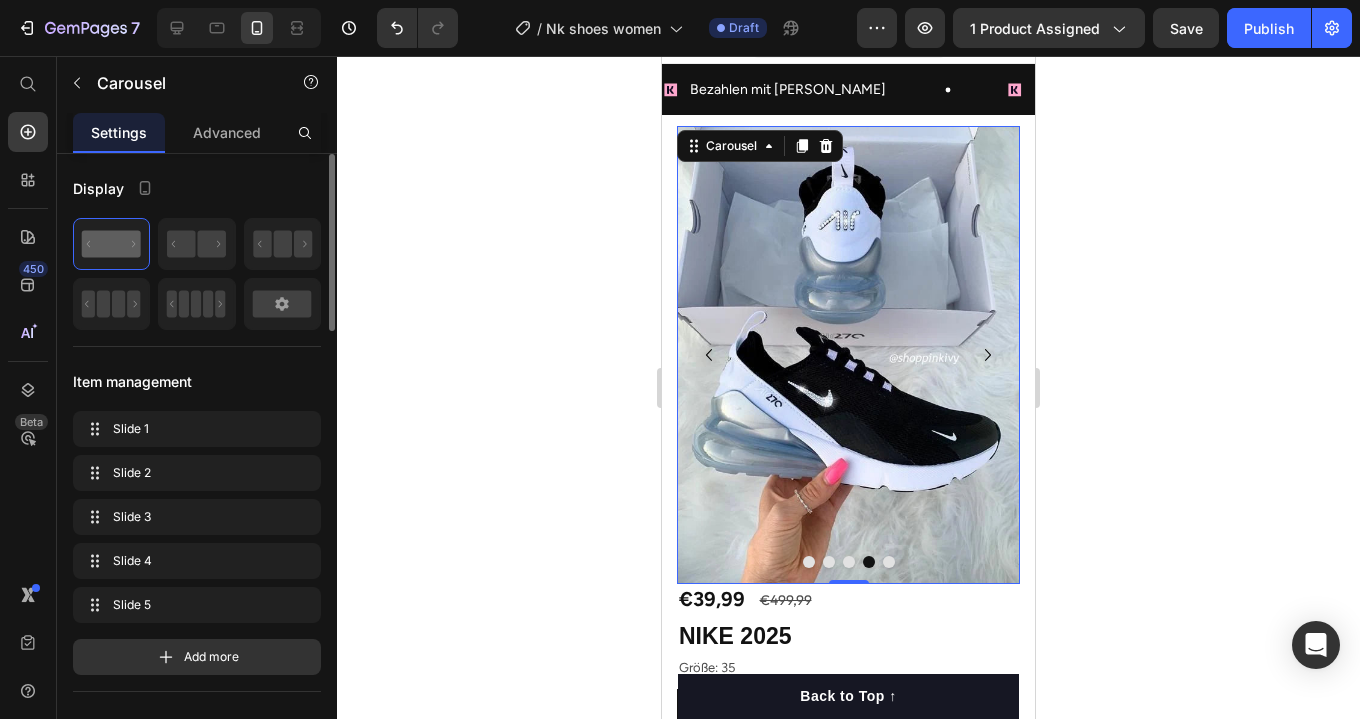 click 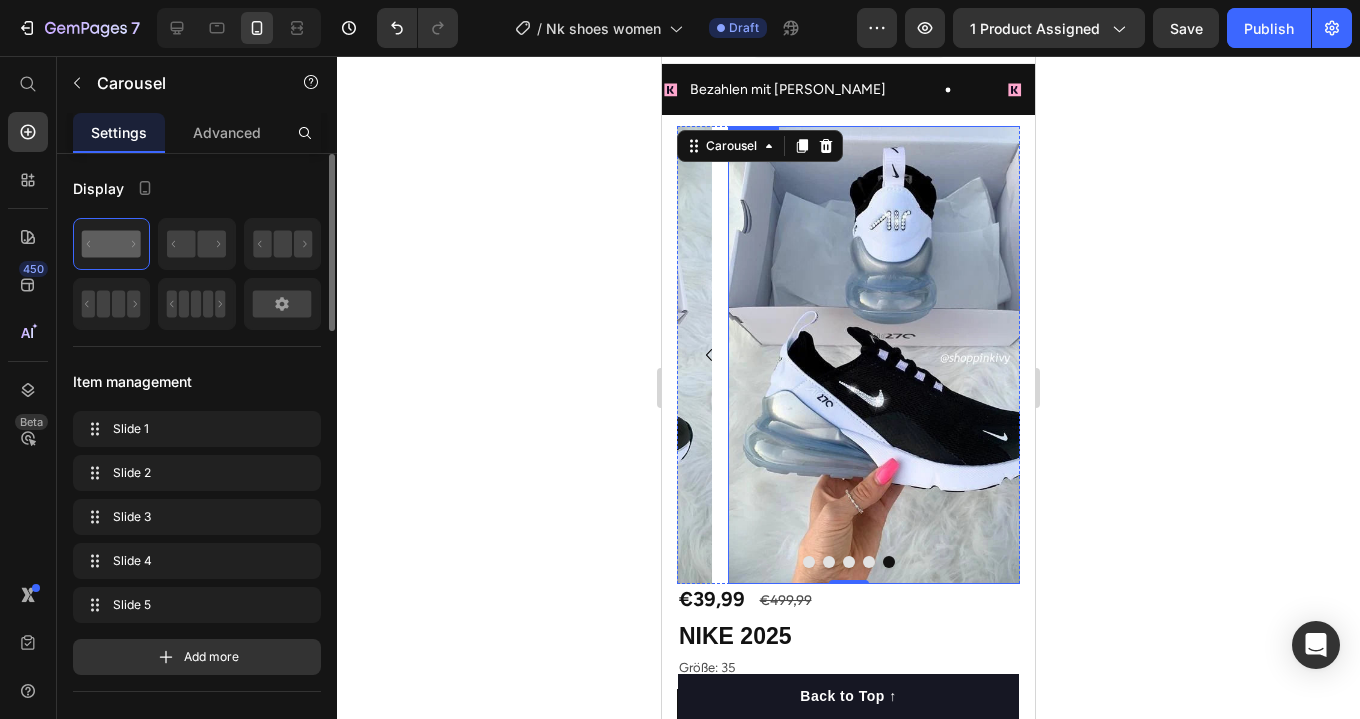 click at bounding box center (899, 355) 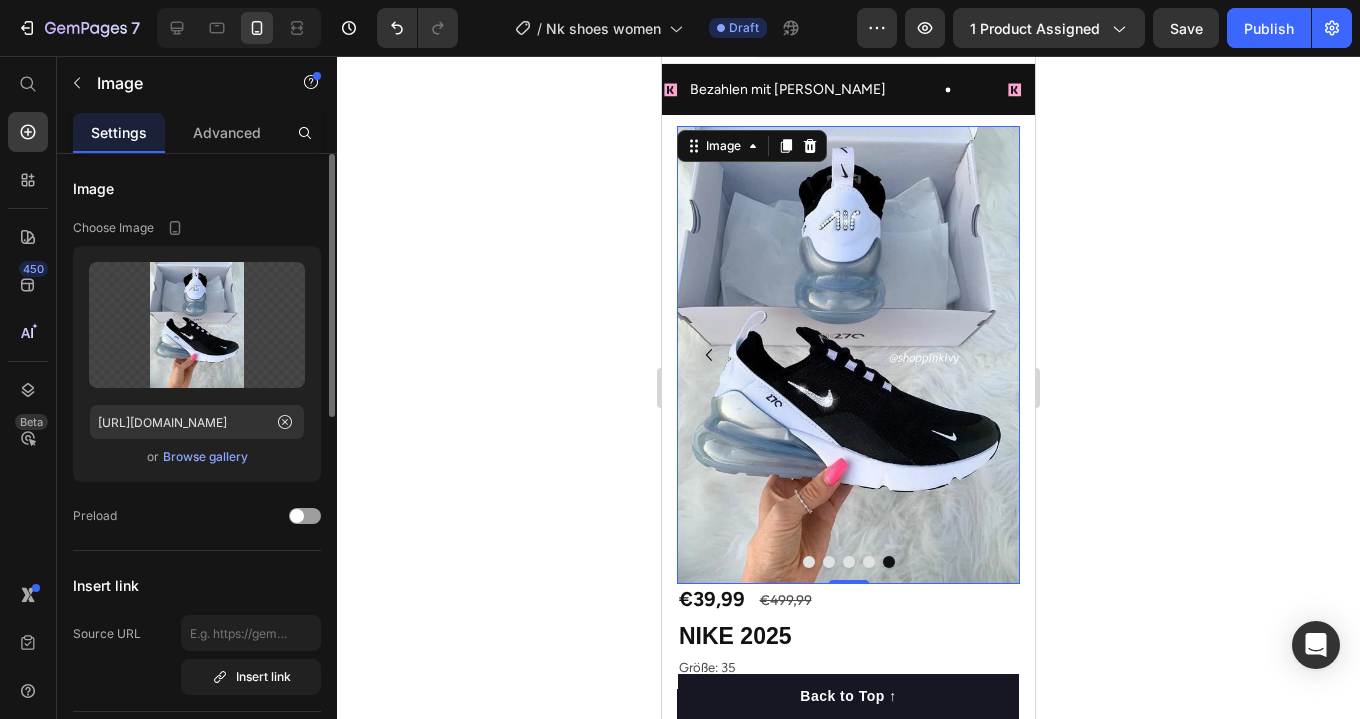 click on "Browse gallery" at bounding box center (205, 457) 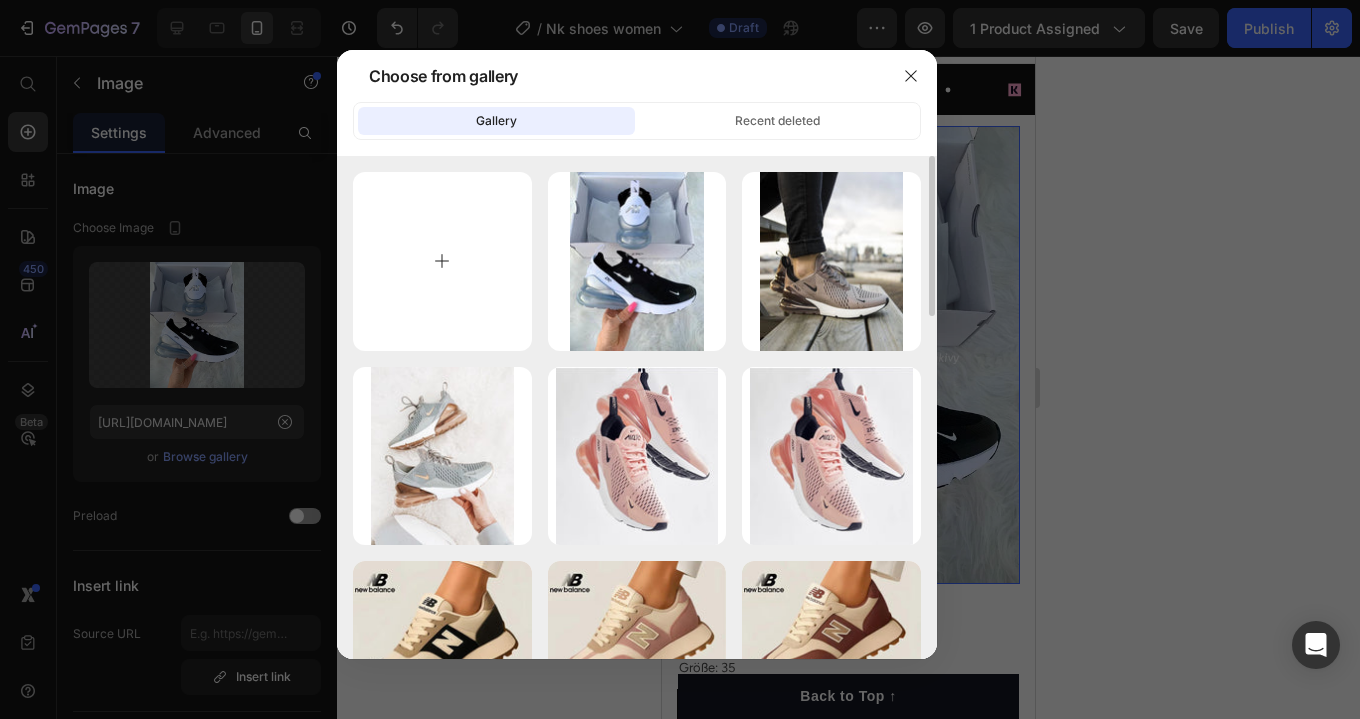 type on "C:\fakepath\IMG_3681_900x1300.webp" 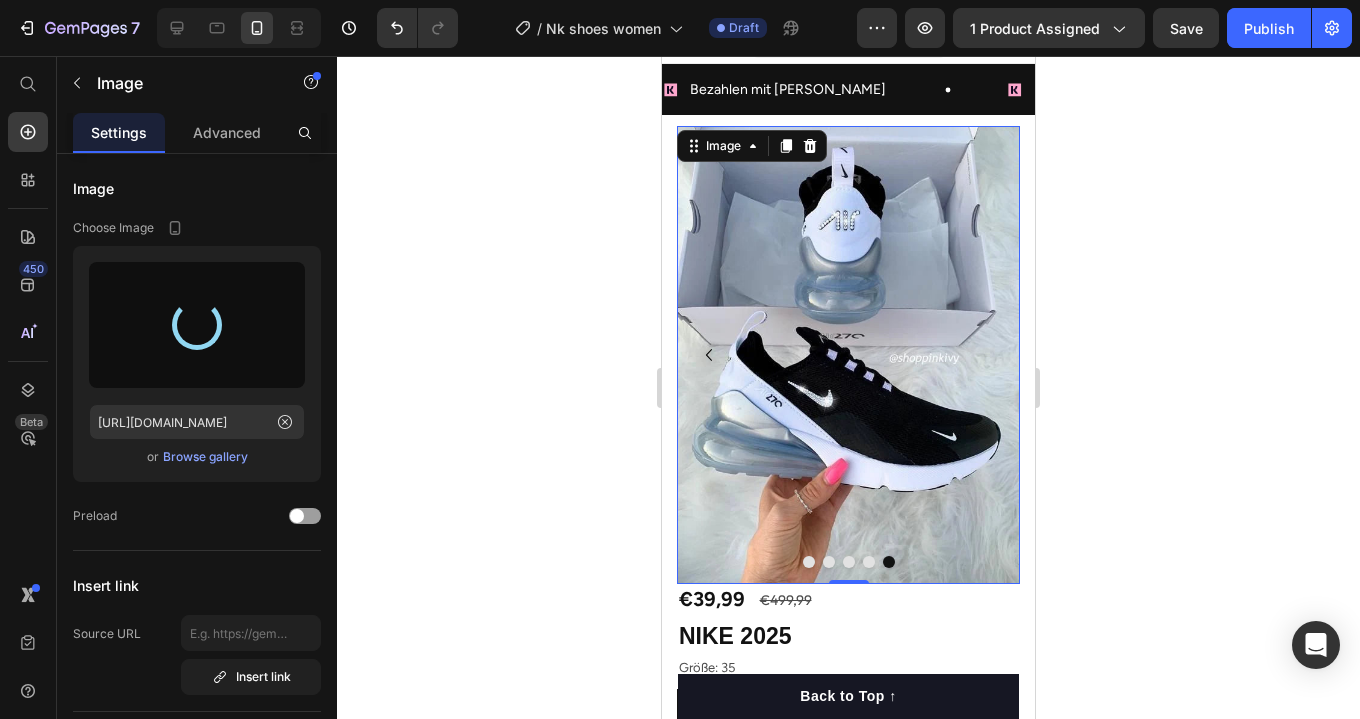 type on "[URL][DOMAIN_NAME]" 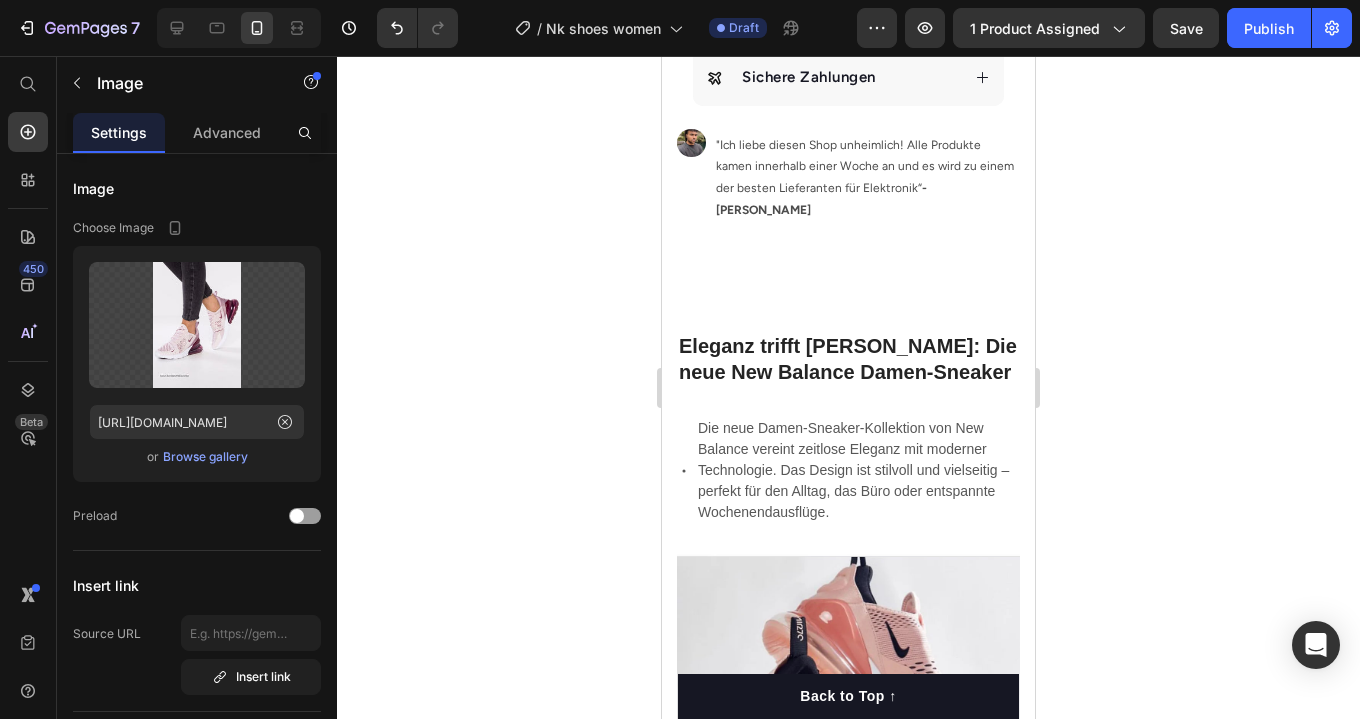 scroll, scrollTop: 1641, scrollLeft: 0, axis: vertical 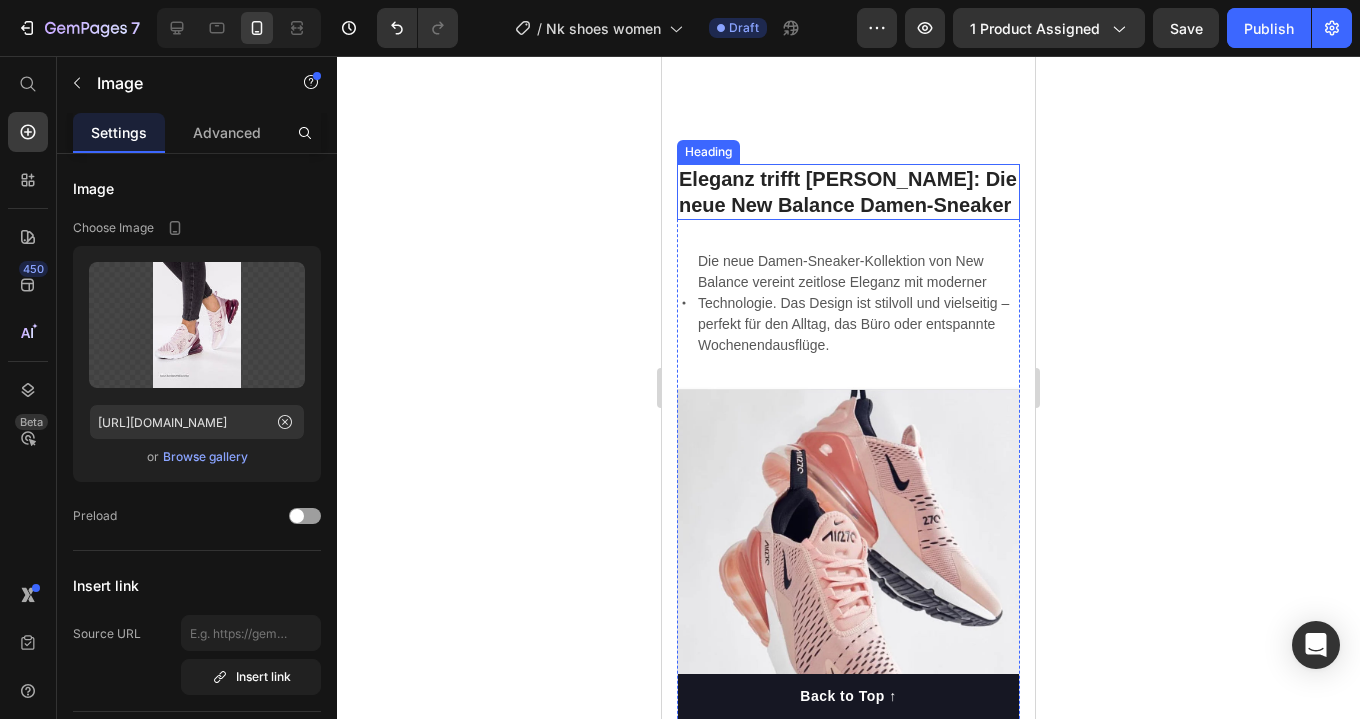 click on "Eleganz trifft [PERSON_NAME]: Die neue New Balance Damen-Sneaker" at bounding box center (848, 192) 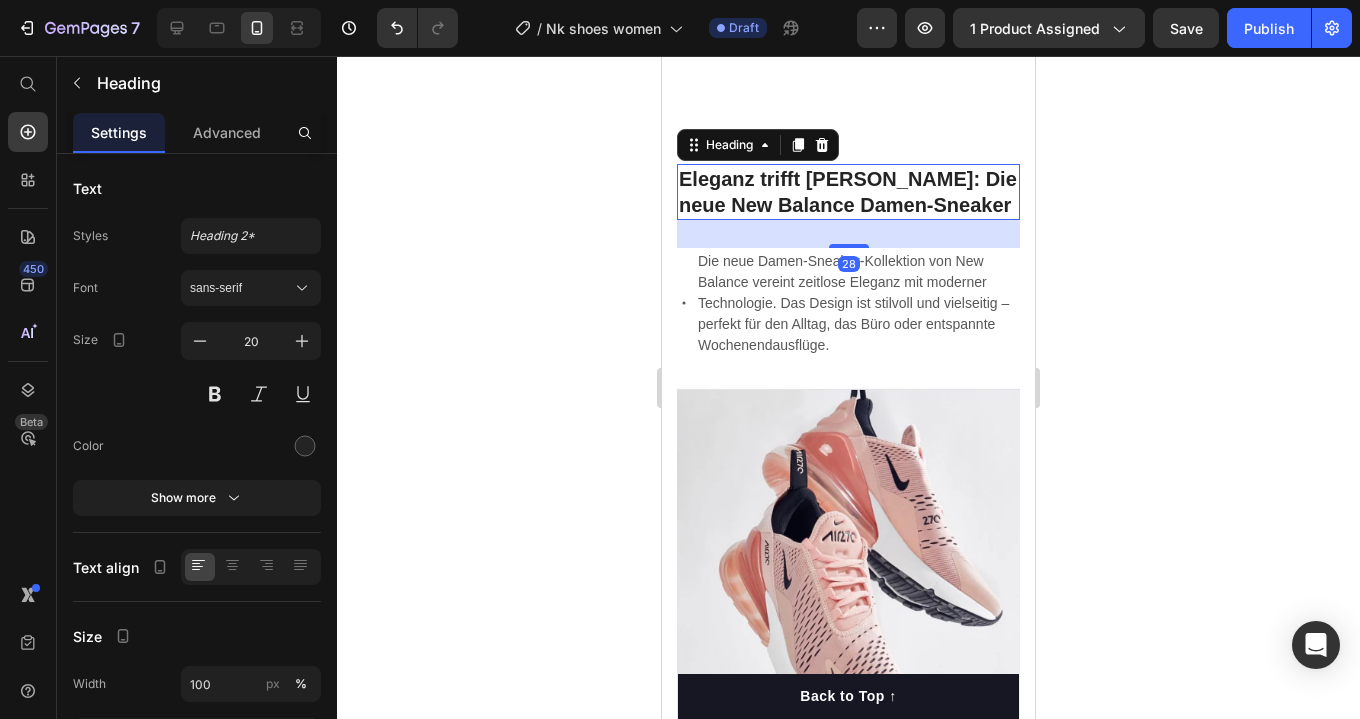 click on "Eleganz trifft [PERSON_NAME]: Die neue New Balance Damen-Sneaker" at bounding box center (848, 192) 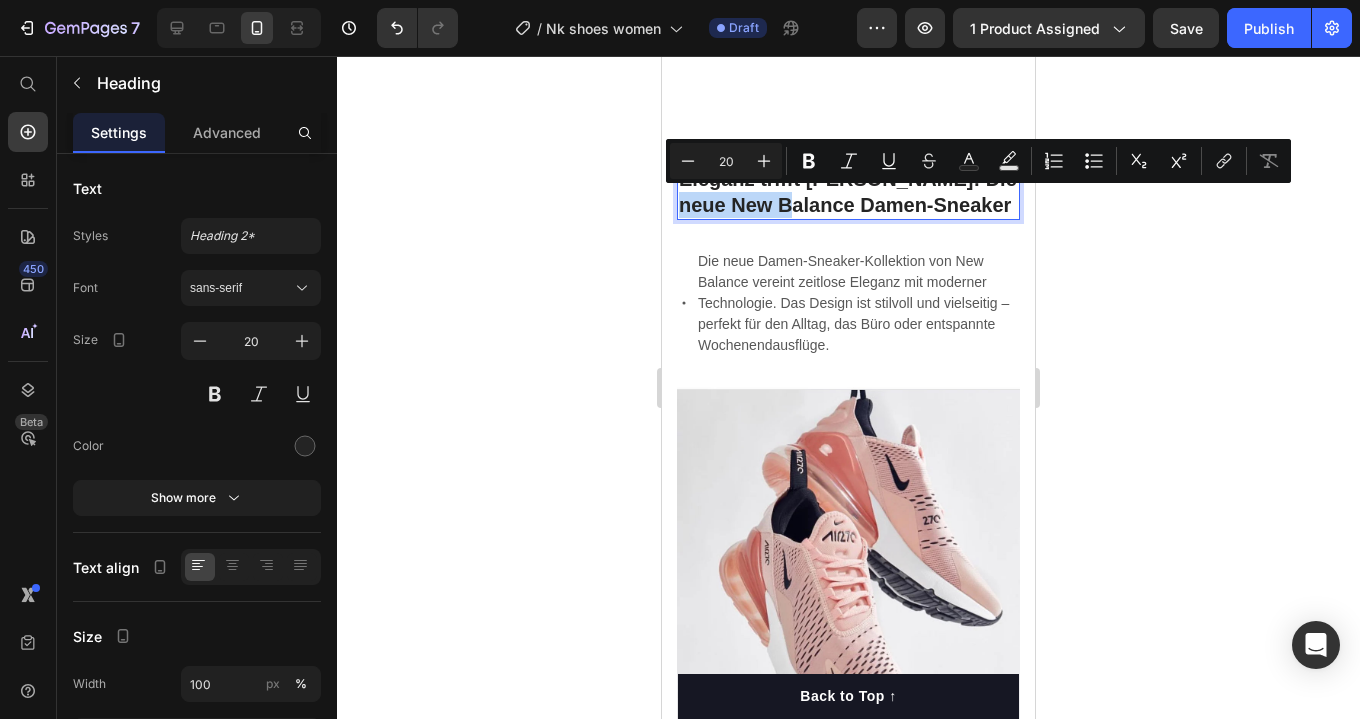 drag, startPoint x: 801, startPoint y: 204, endPoint x: 686, endPoint y: 204, distance: 115 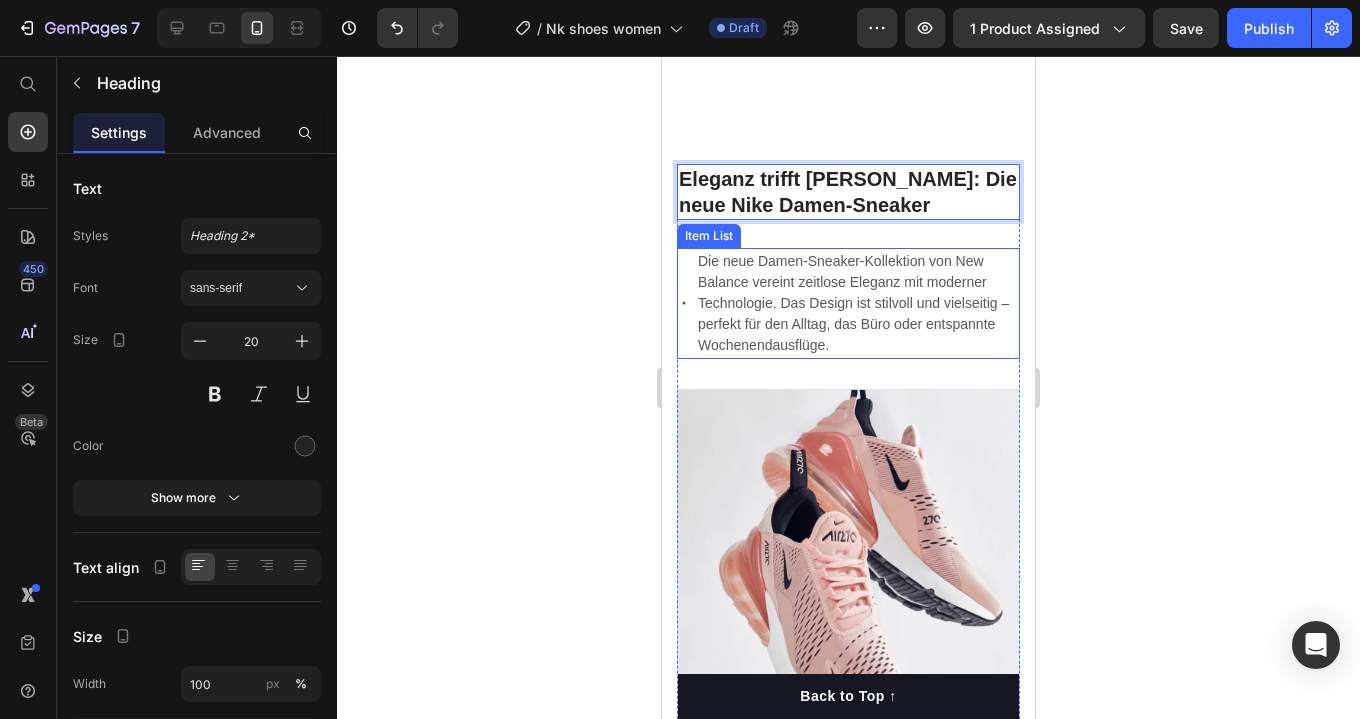 click on "Die neue Damen-Sneaker-Kollektion von New Balance vereint zeitlose Eleganz mit moderner Technologie. Das Design ist stilvoll und vielseitig – perfekt für den Alltag, das Büro oder entspannte Wochenendausflüge." at bounding box center [857, 303] 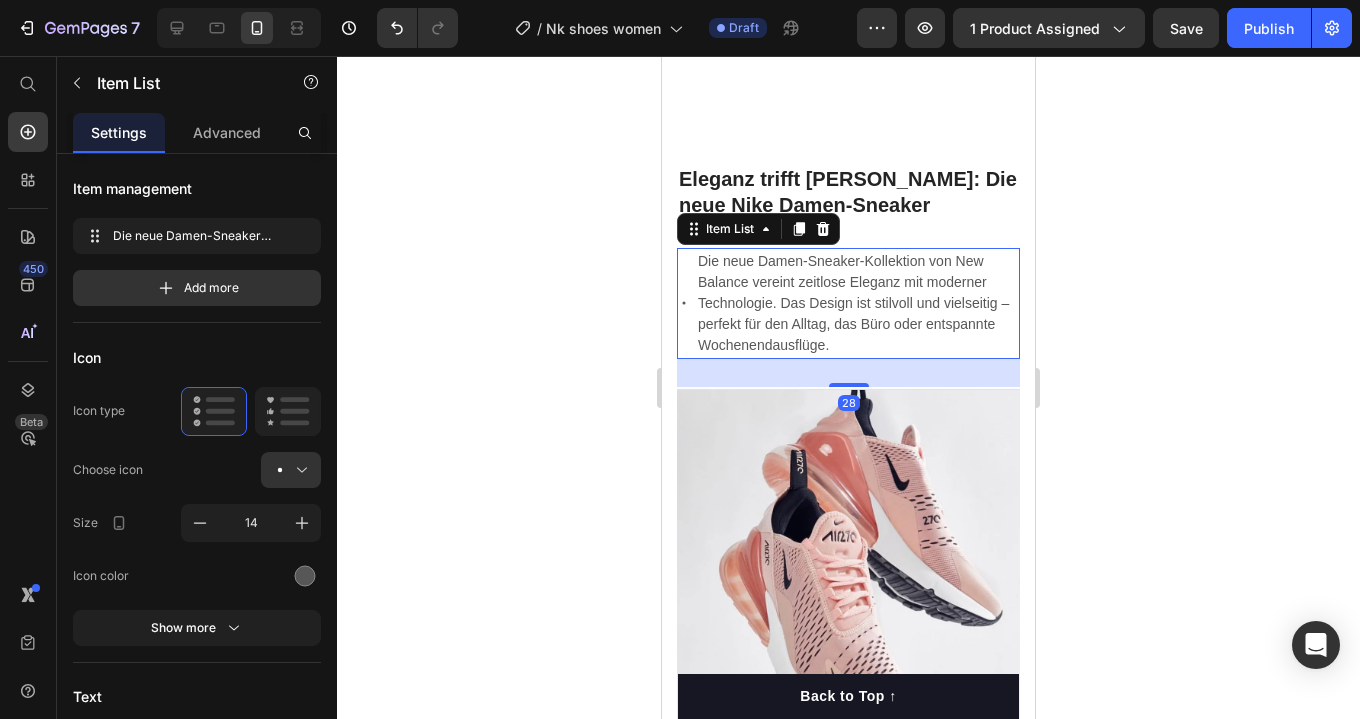 click on "Die neue Damen-Sneaker-Kollektion von New Balance vereint zeitlose Eleganz mit moderner Technologie. Das Design ist stilvoll und vielseitig – perfekt für den Alltag, das Büro oder entspannte Wochenendausflüge." at bounding box center (857, 303) 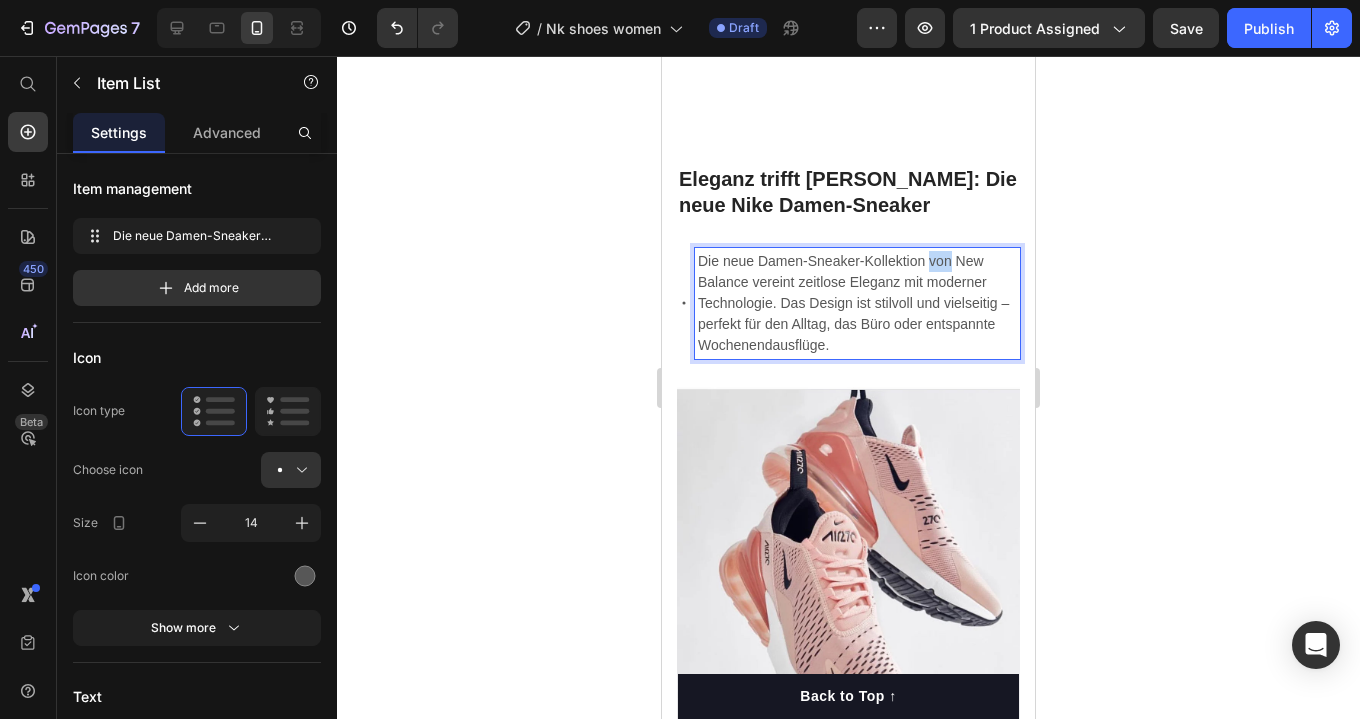click on "Die neue Damen-Sneaker-Kollektion von New Balance vereint zeitlose Eleganz mit moderner Technologie. Das Design ist stilvoll und vielseitig – perfekt für den Alltag, das Büro oder entspannte Wochenendausflüge." at bounding box center [857, 303] 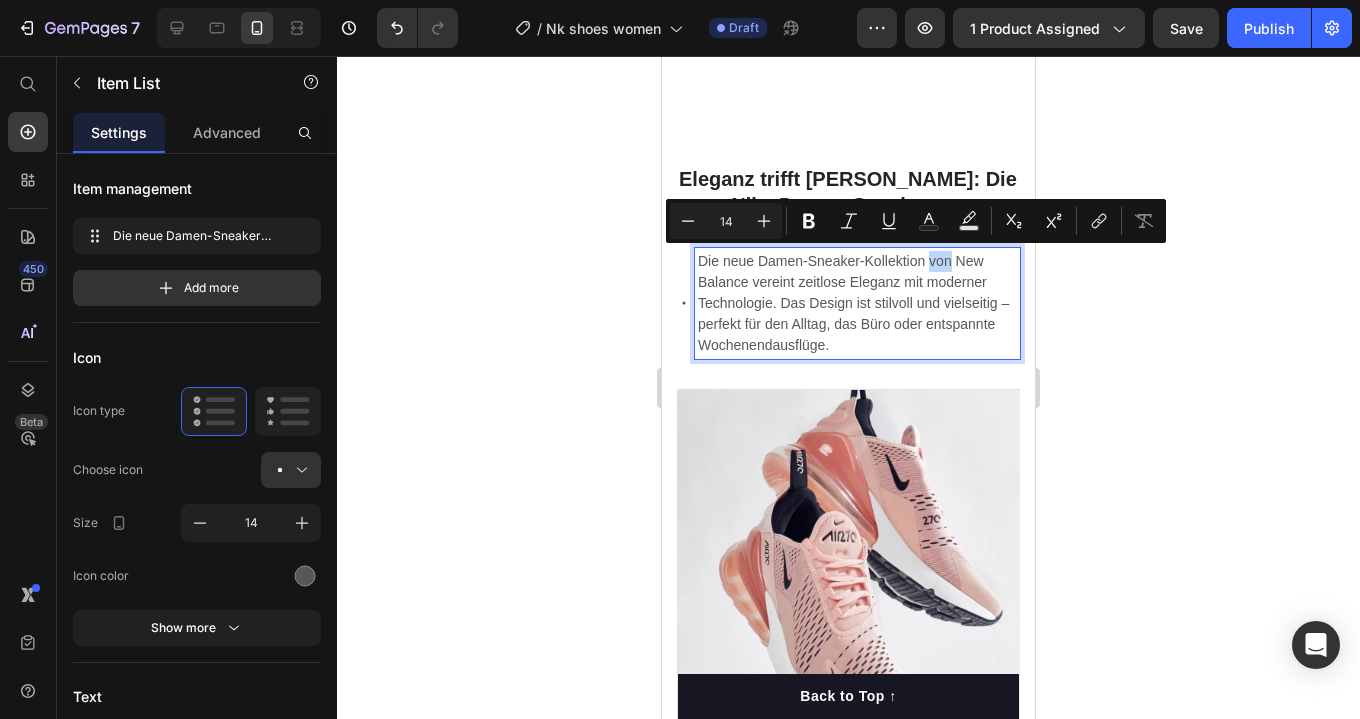 click on "Die neue Damen-Sneaker-Kollektion von New Balance vereint zeitlose Eleganz mit moderner Technologie. Das Design ist stilvoll und vielseitig – perfekt für den Alltag, das Büro oder entspannte Wochenendausflüge." at bounding box center (857, 303) 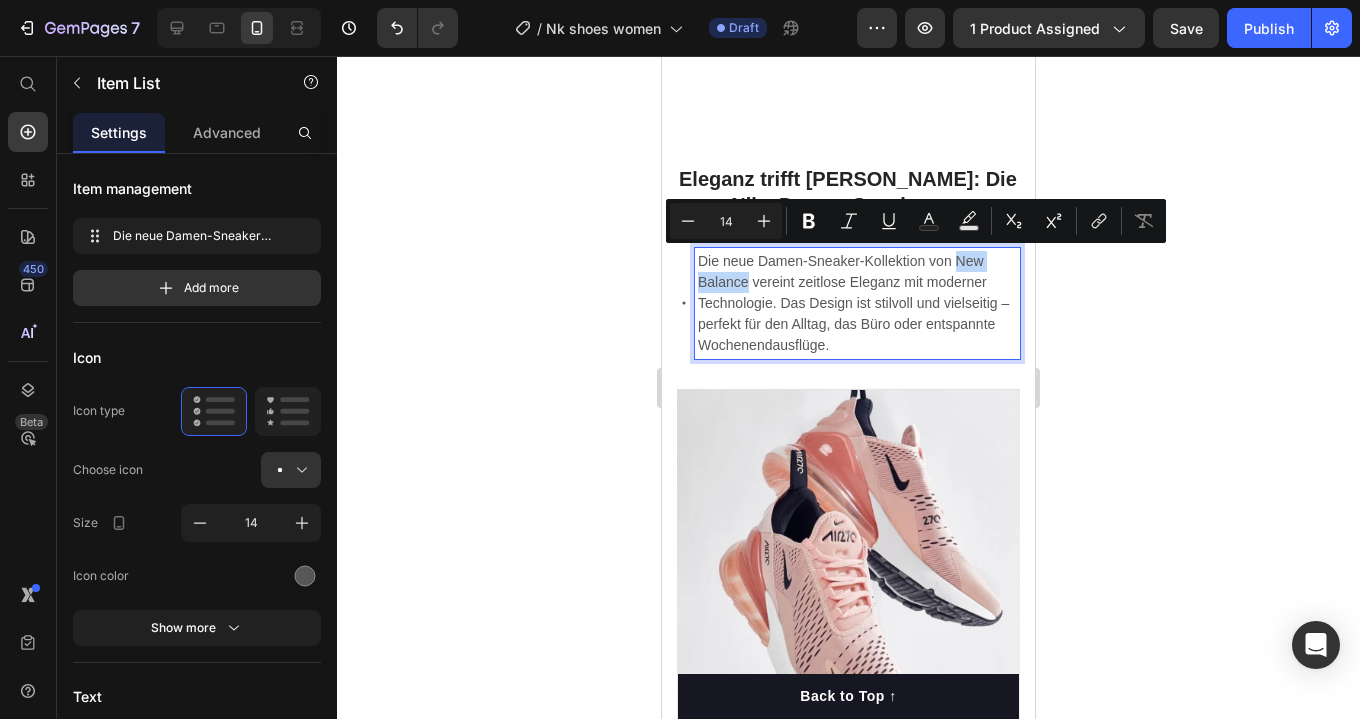 drag, startPoint x: 954, startPoint y: 260, endPoint x: 747, endPoint y: 284, distance: 208.38666 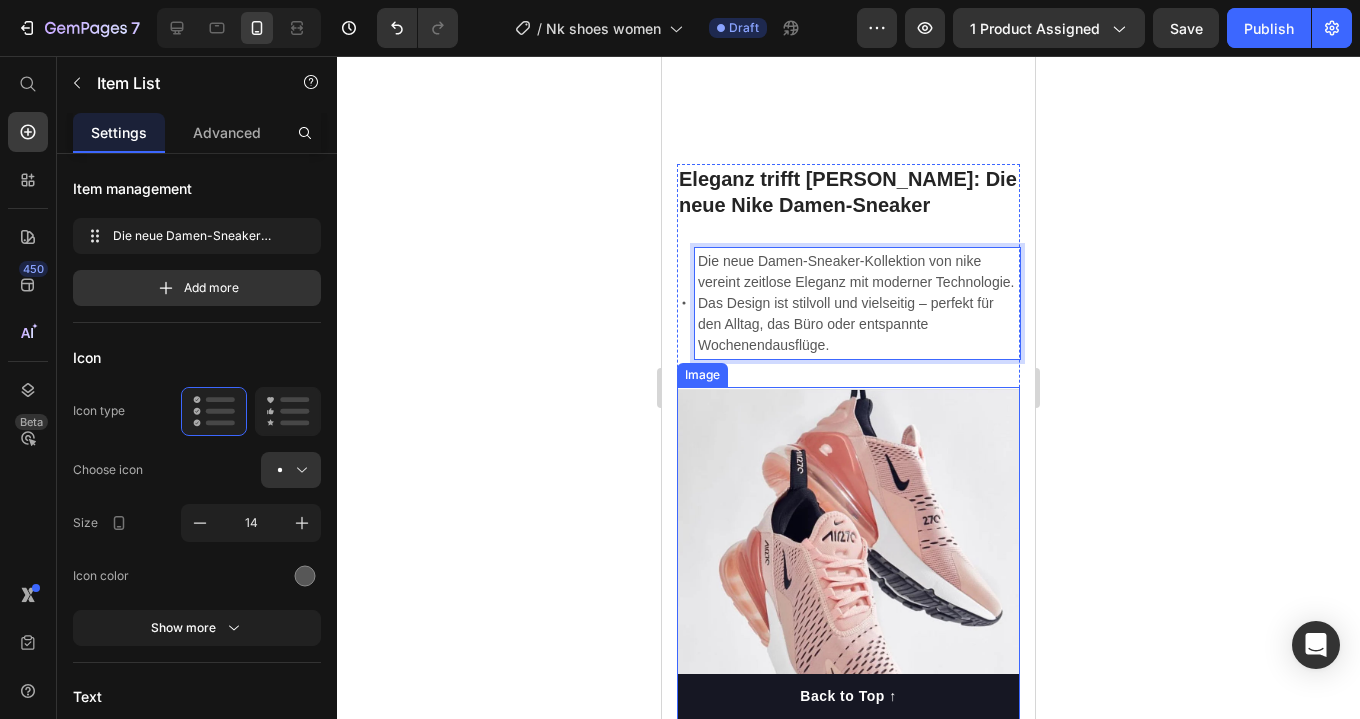 click at bounding box center [848, 575] 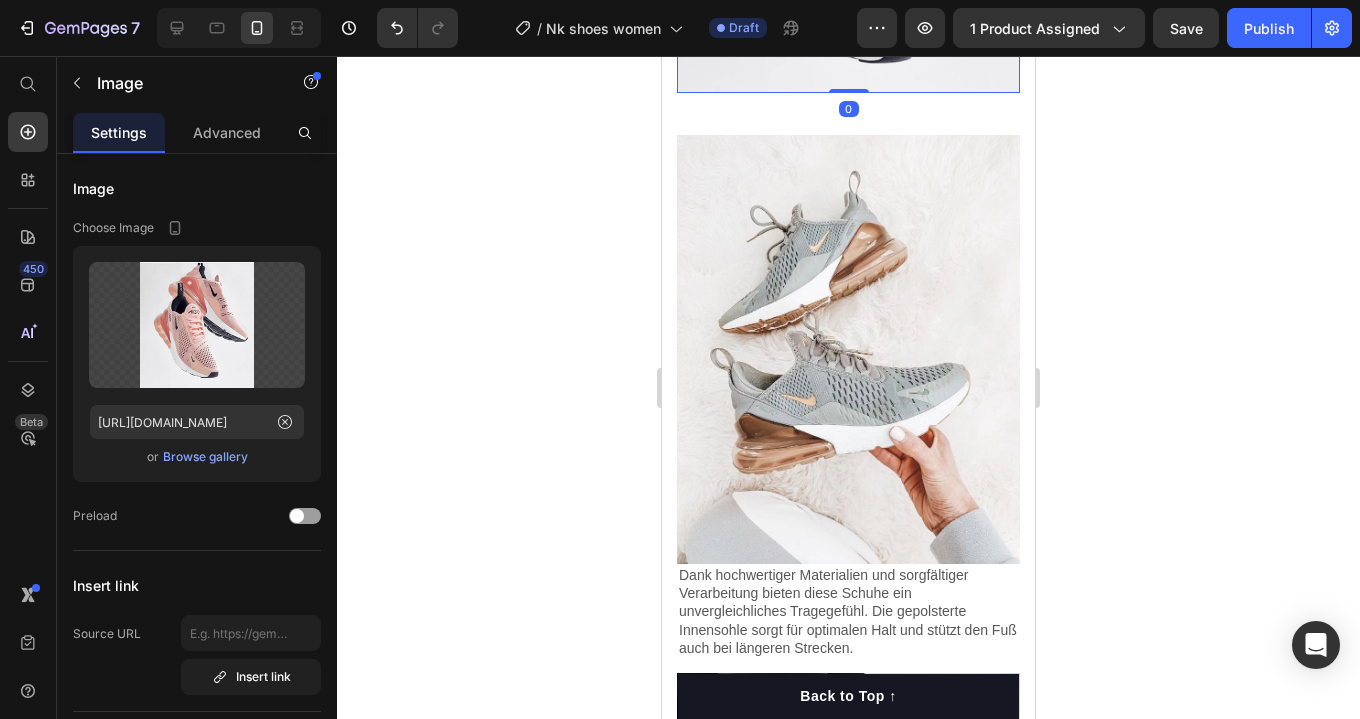 scroll, scrollTop: 2642, scrollLeft: 0, axis: vertical 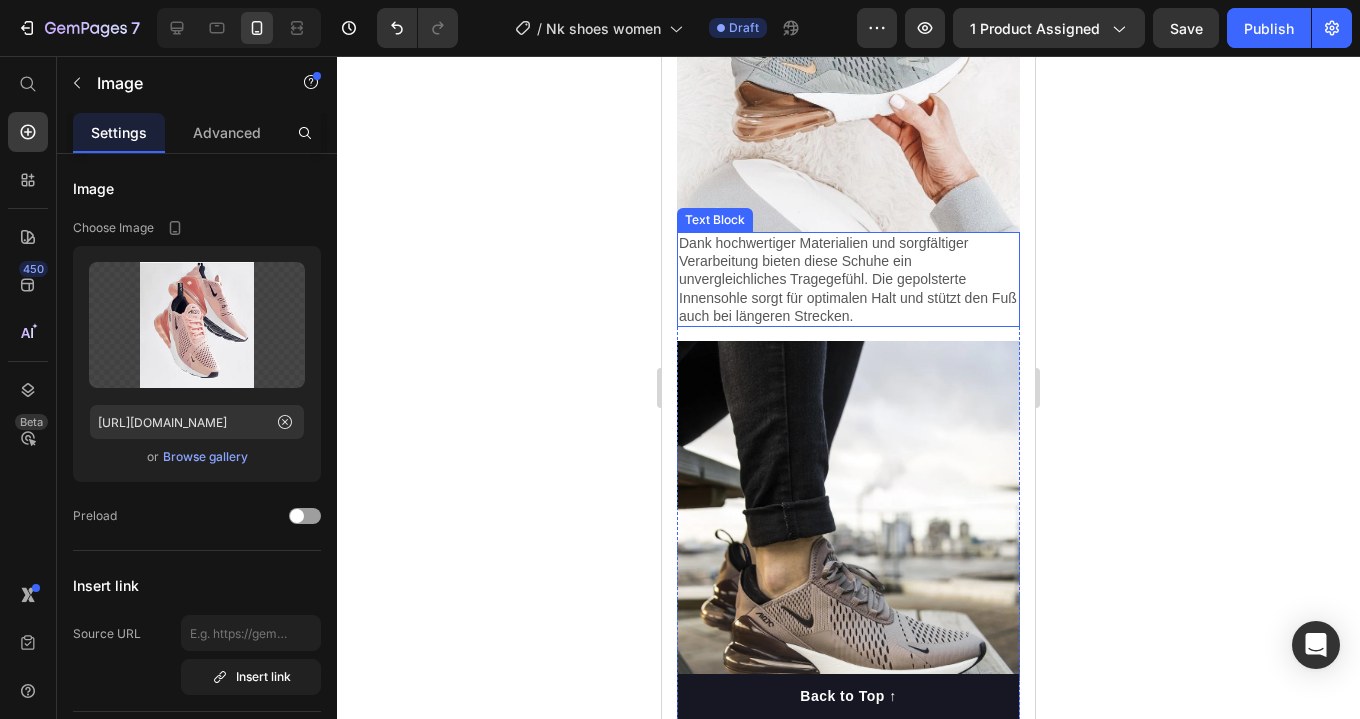 click on "Dank hochwertiger Materialien und sorgfältiger Verarbeitung bieten diese Schuhe ein unvergleichliches Tragegefühl. Die gepolsterte Innensohle sorgt für optimalen Halt und stützt den Fuß auch bei längeren Strecken." at bounding box center [848, 279] 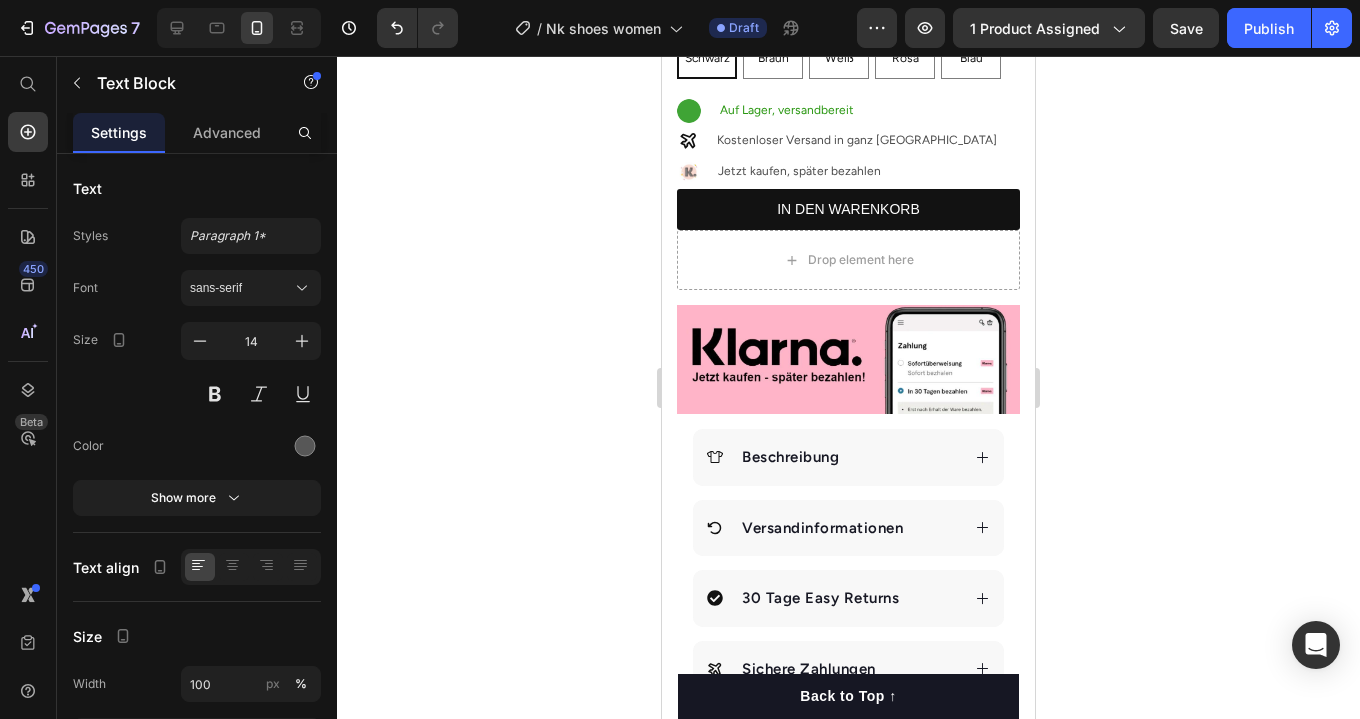 scroll, scrollTop: 0, scrollLeft: 0, axis: both 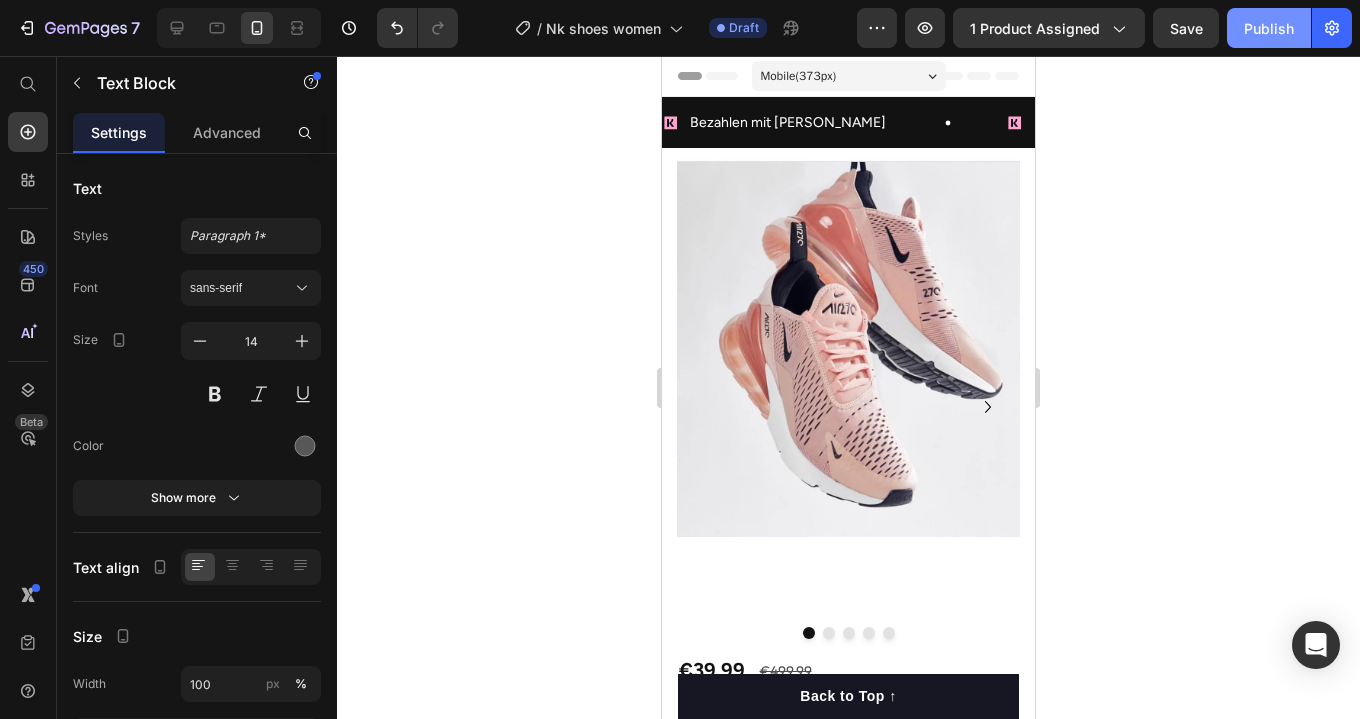 click on "Publish" at bounding box center [1269, 28] 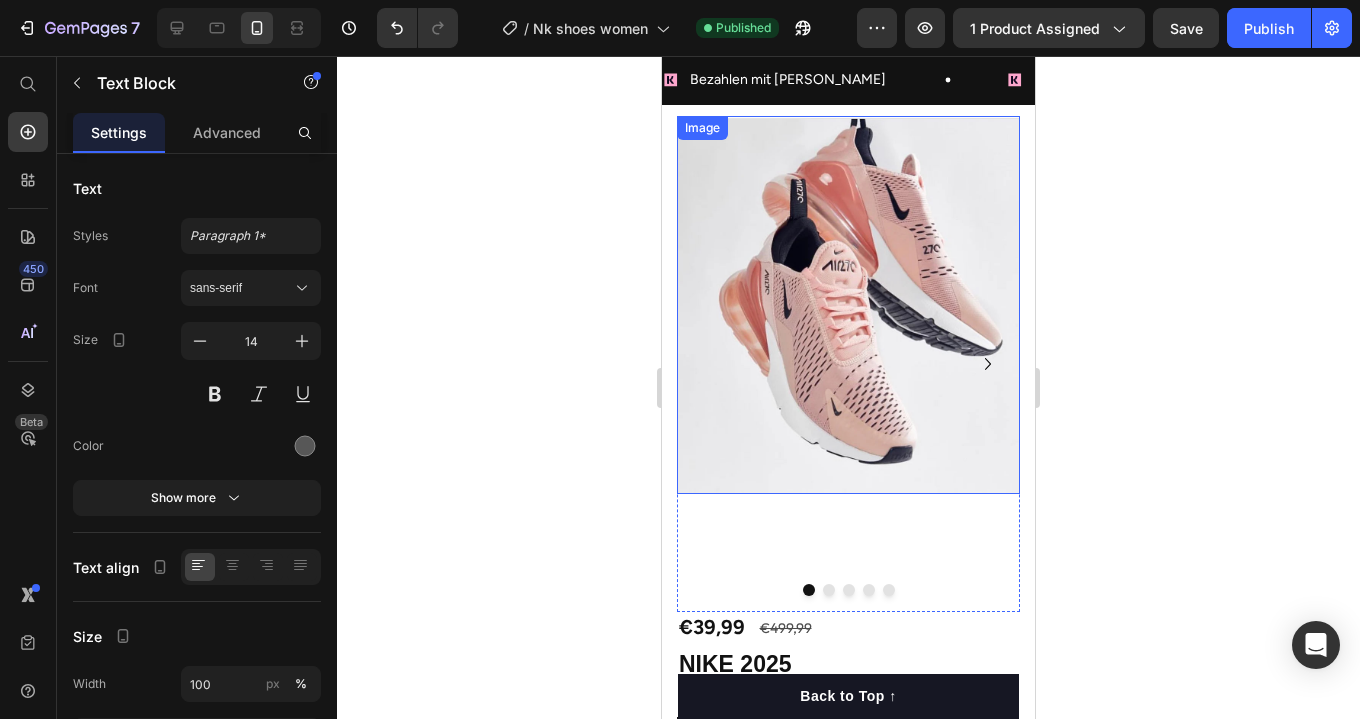 scroll, scrollTop: 0, scrollLeft: 0, axis: both 